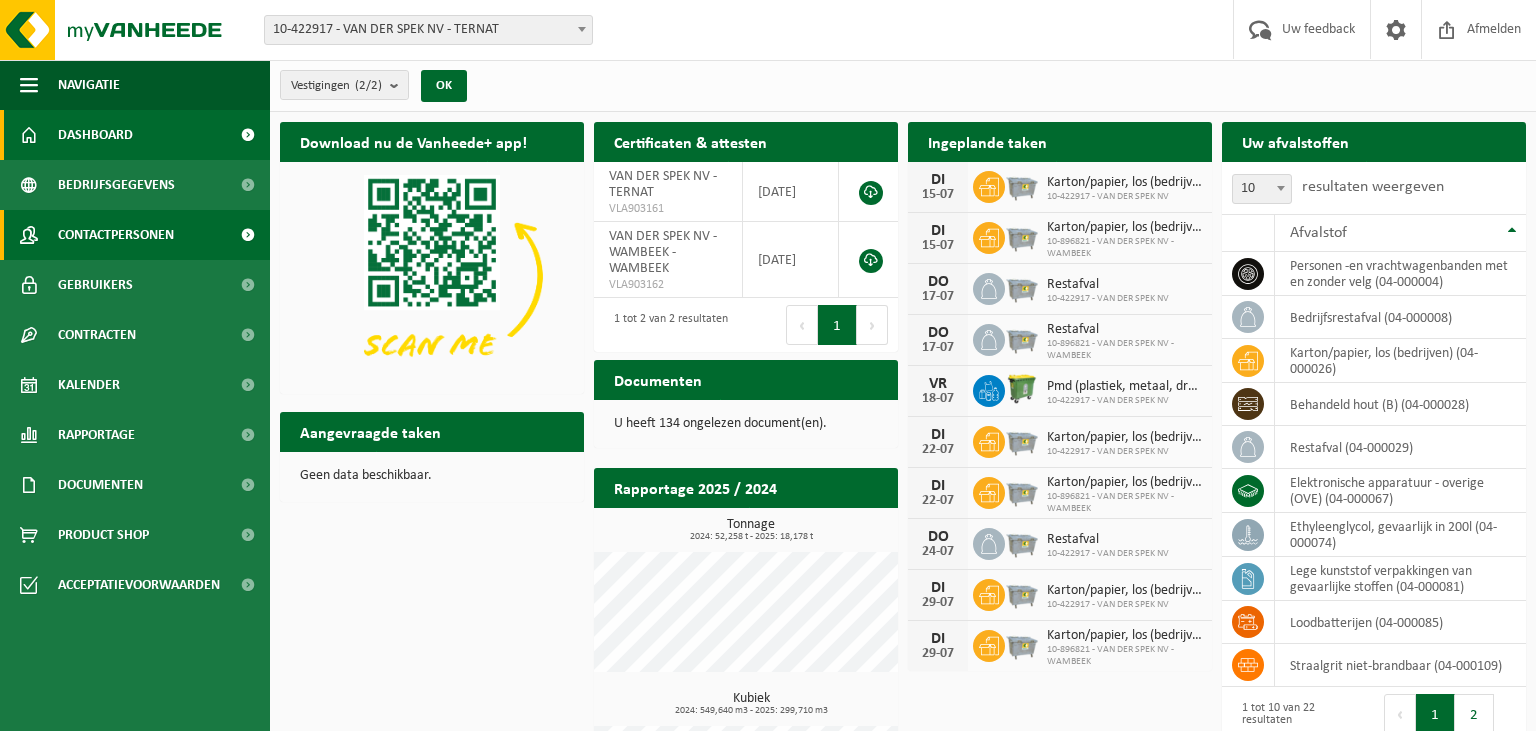scroll, scrollTop: 0, scrollLeft: 0, axis: both 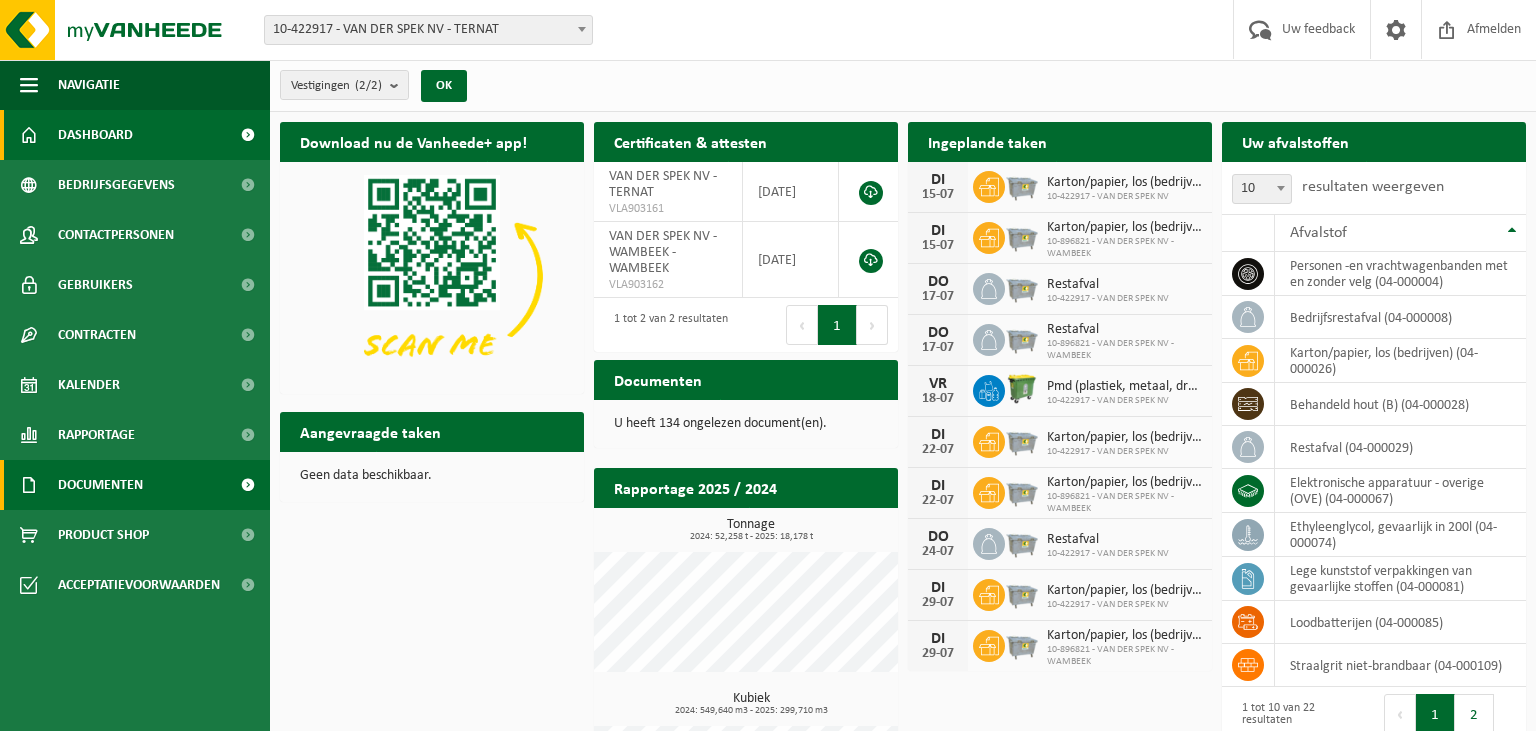 click on "Documenten" at bounding box center [100, 485] 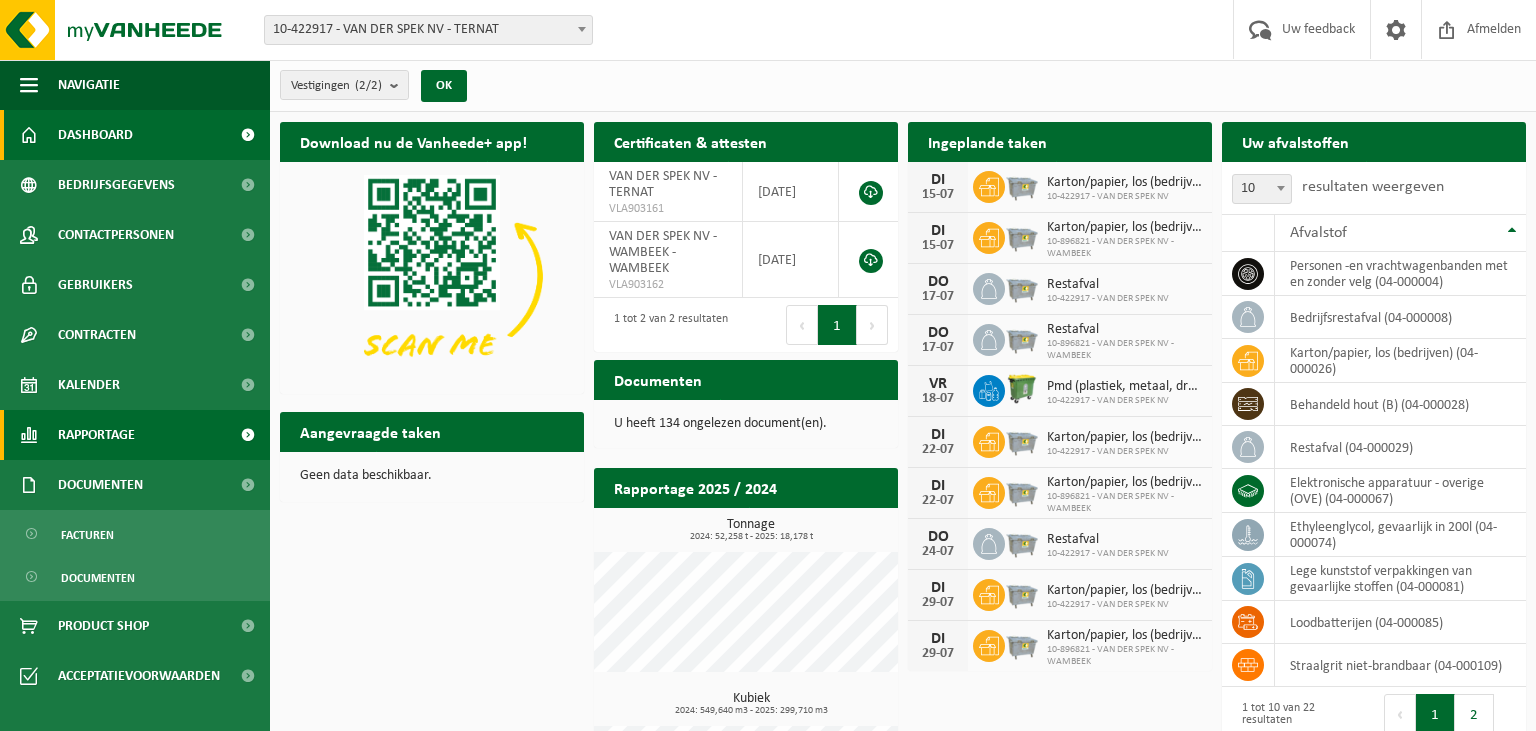 click on "Rapportage" at bounding box center (96, 435) 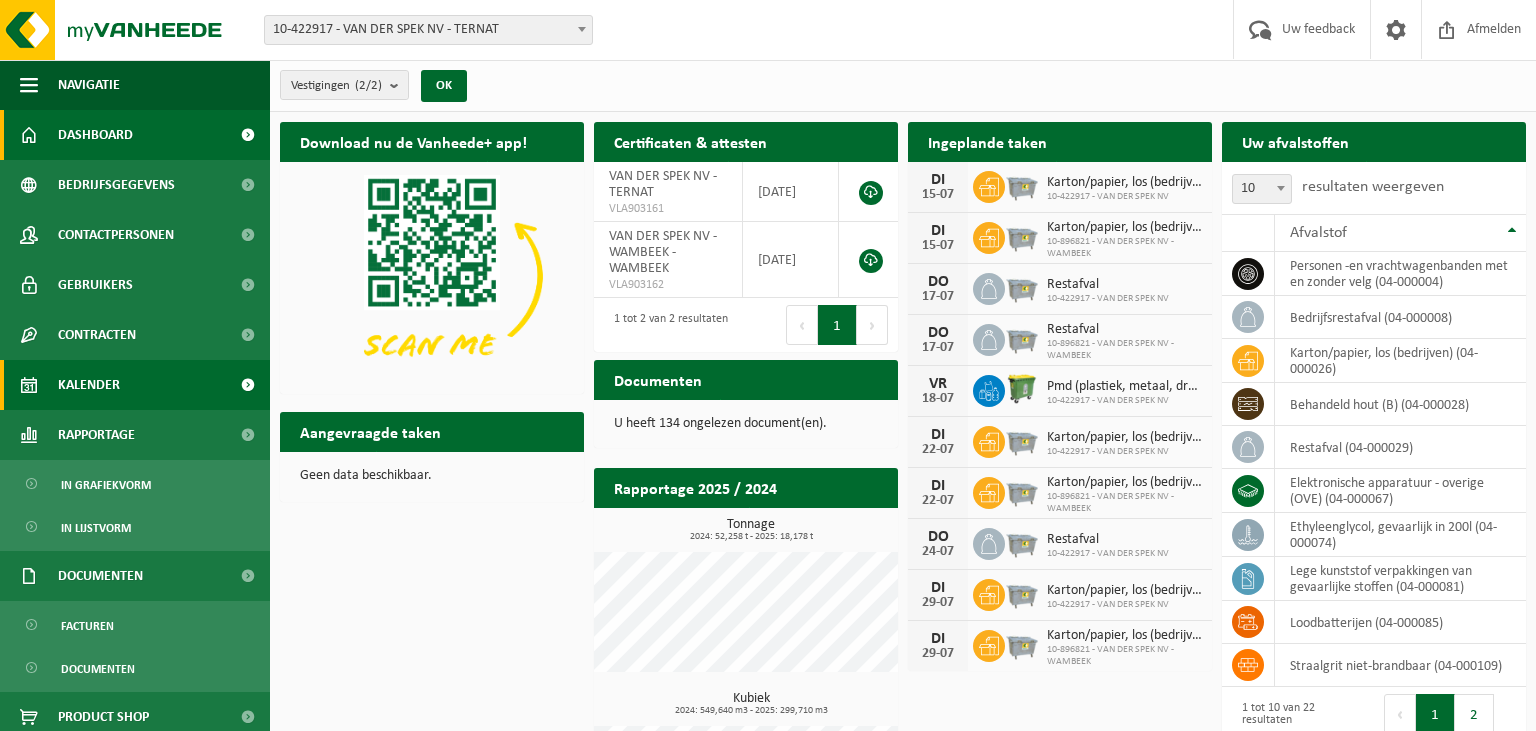 click on "Kalender" at bounding box center [135, 385] 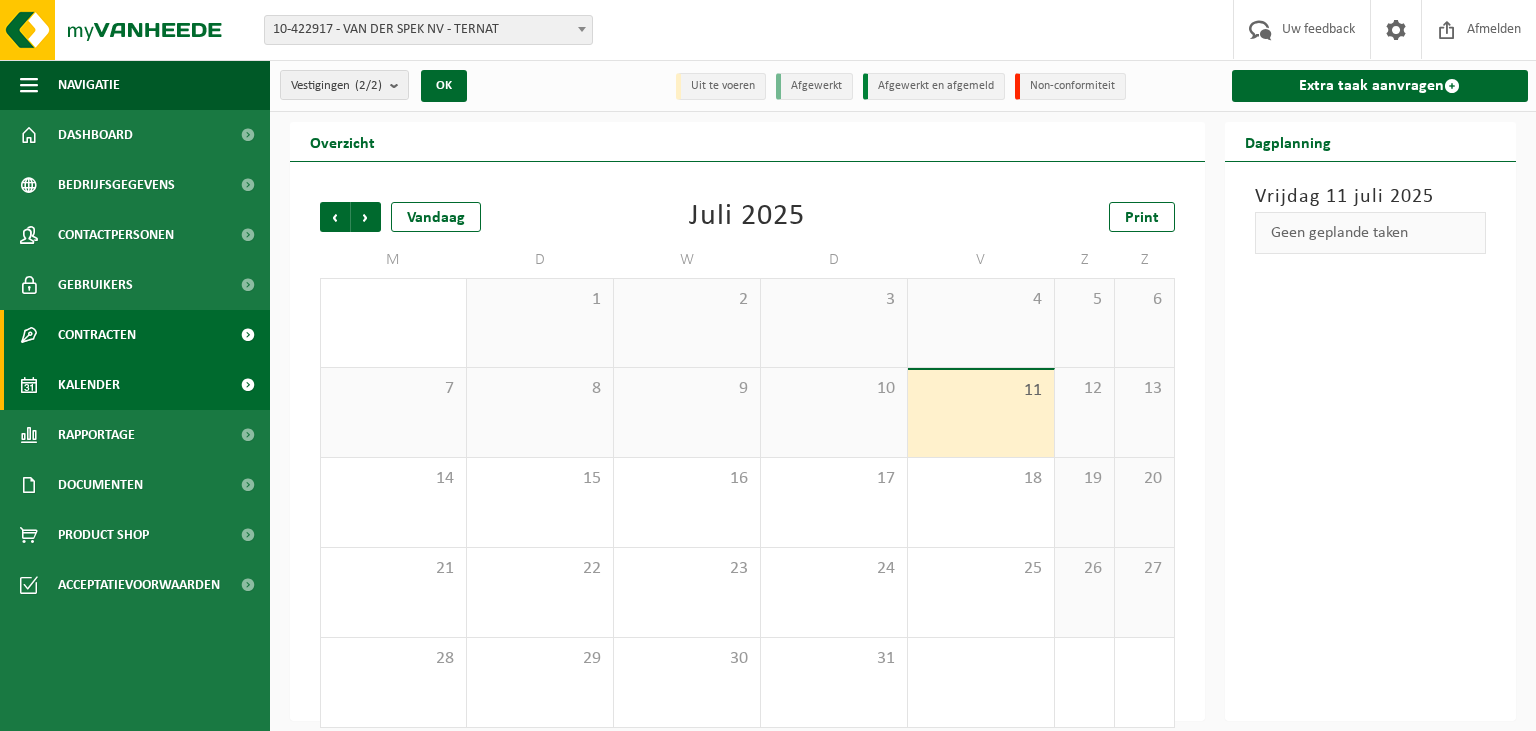 scroll, scrollTop: 0, scrollLeft: 0, axis: both 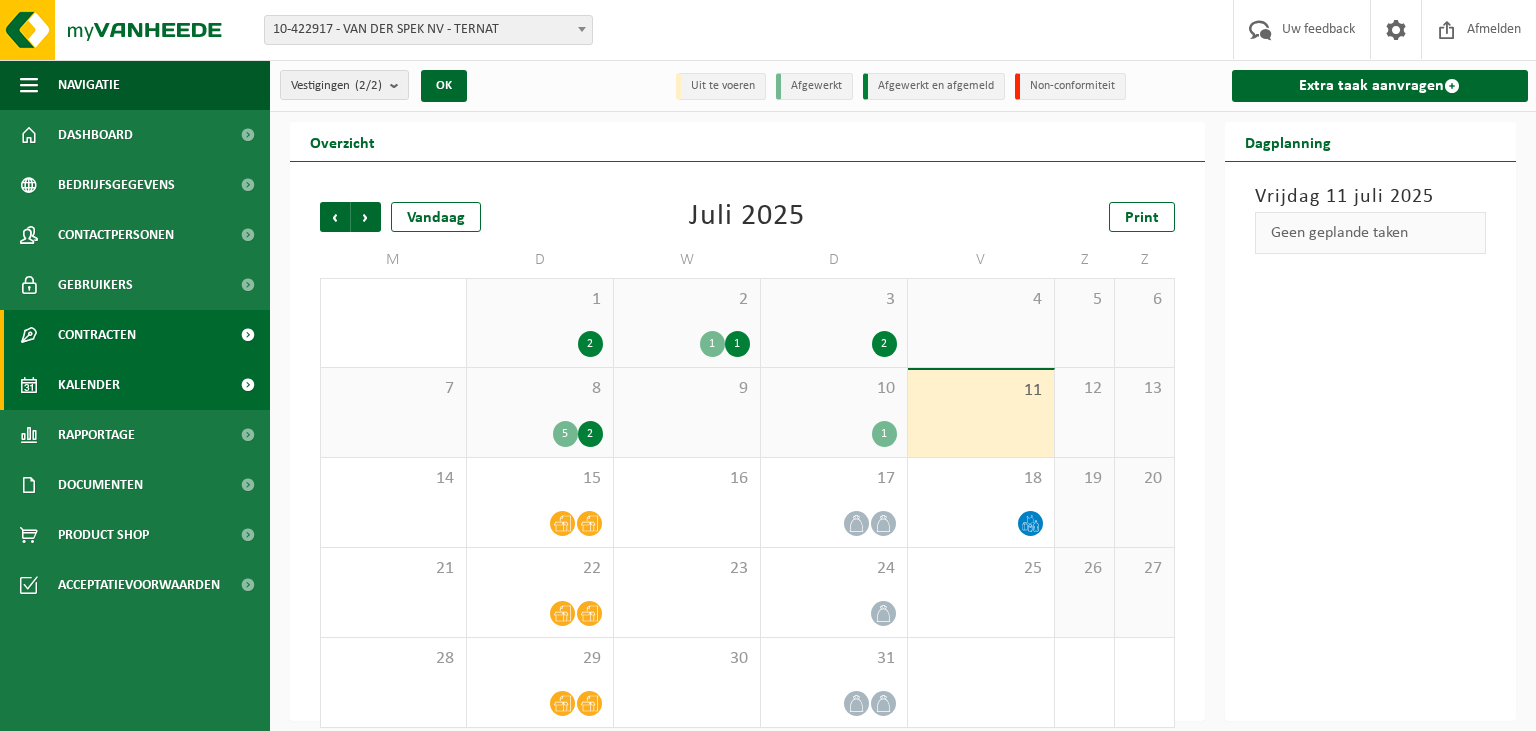 click on "Contracten" at bounding box center (97, 335) 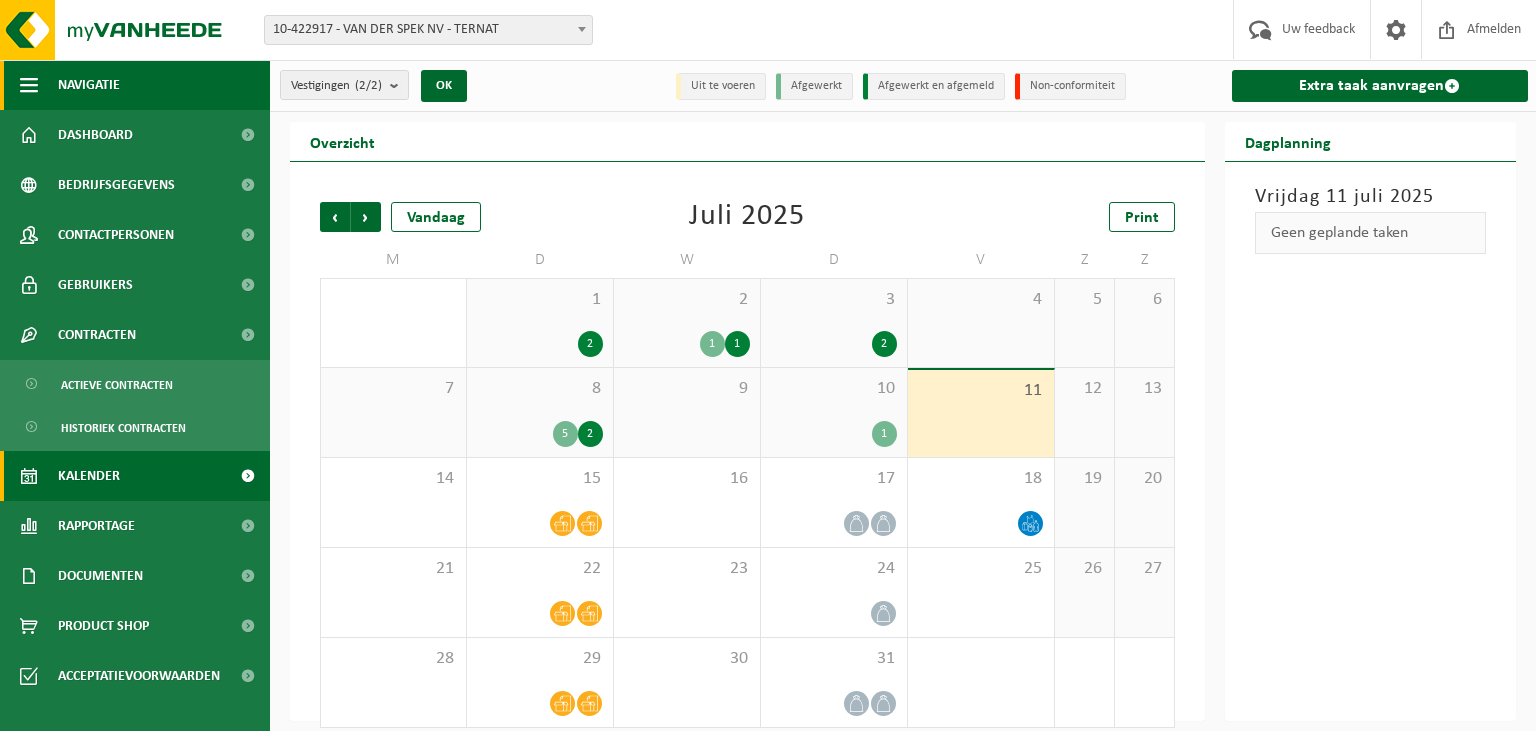 click on "Navigatie" at bounding box center (89, 85) 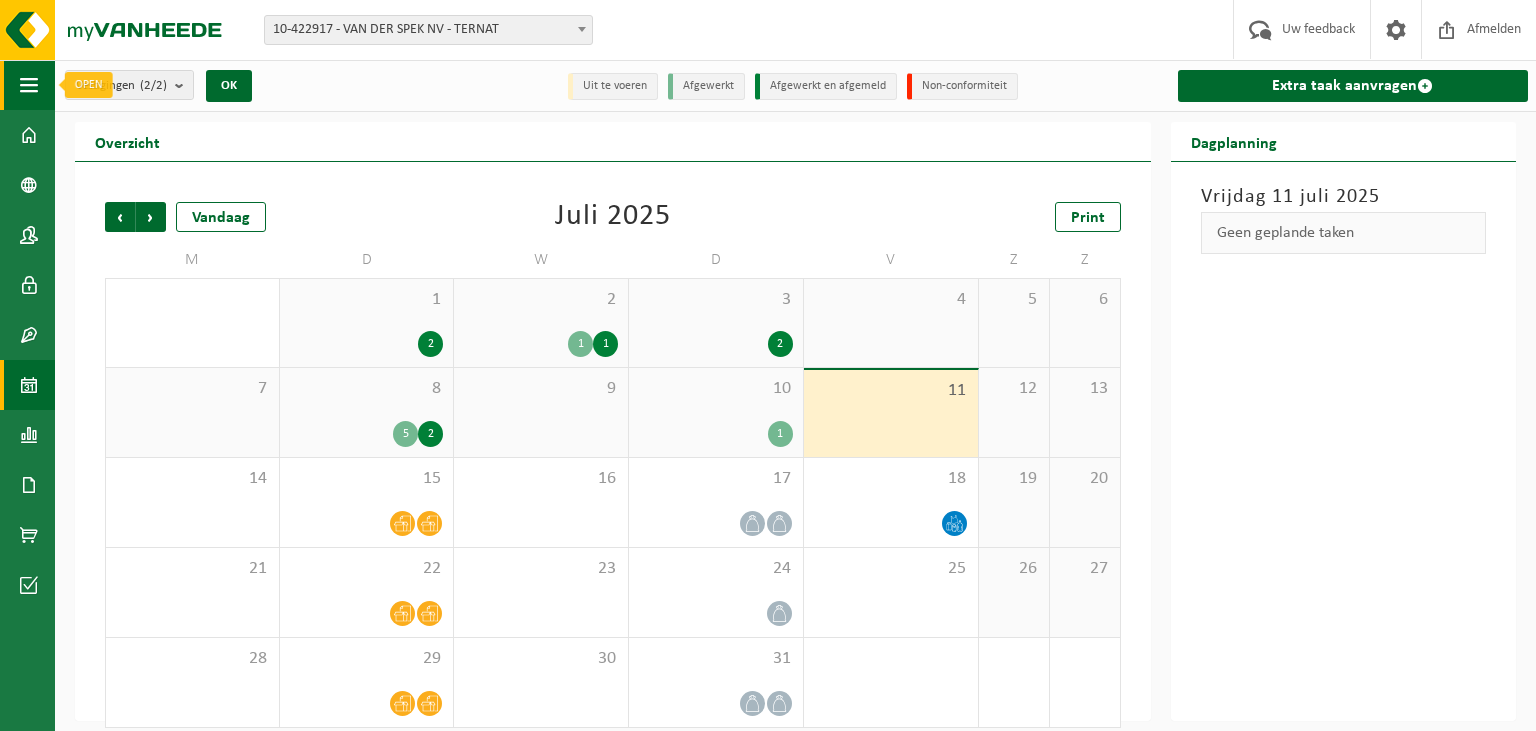 click at bounding box center (29, 85) 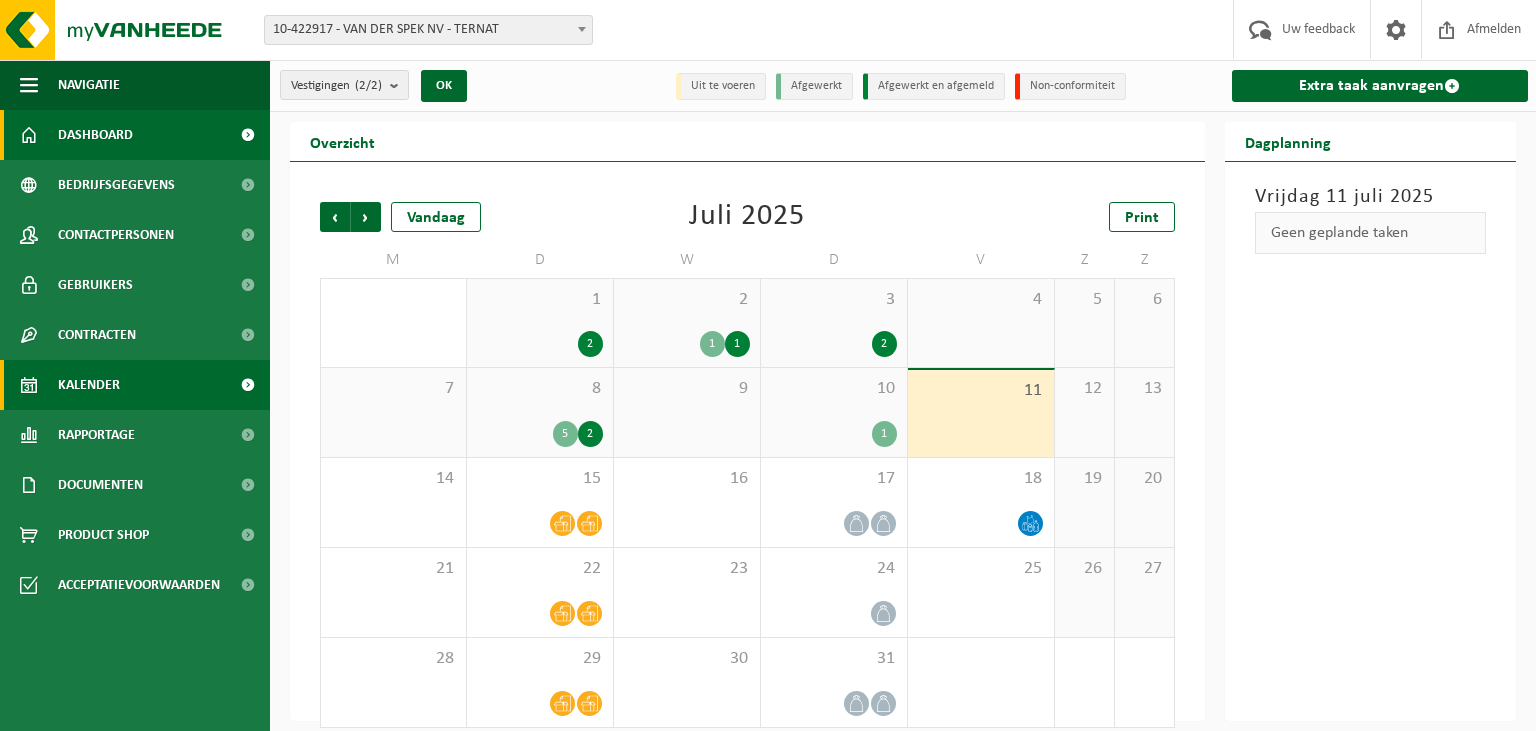 click on "Dashboard" at bounding box center (135, 135) 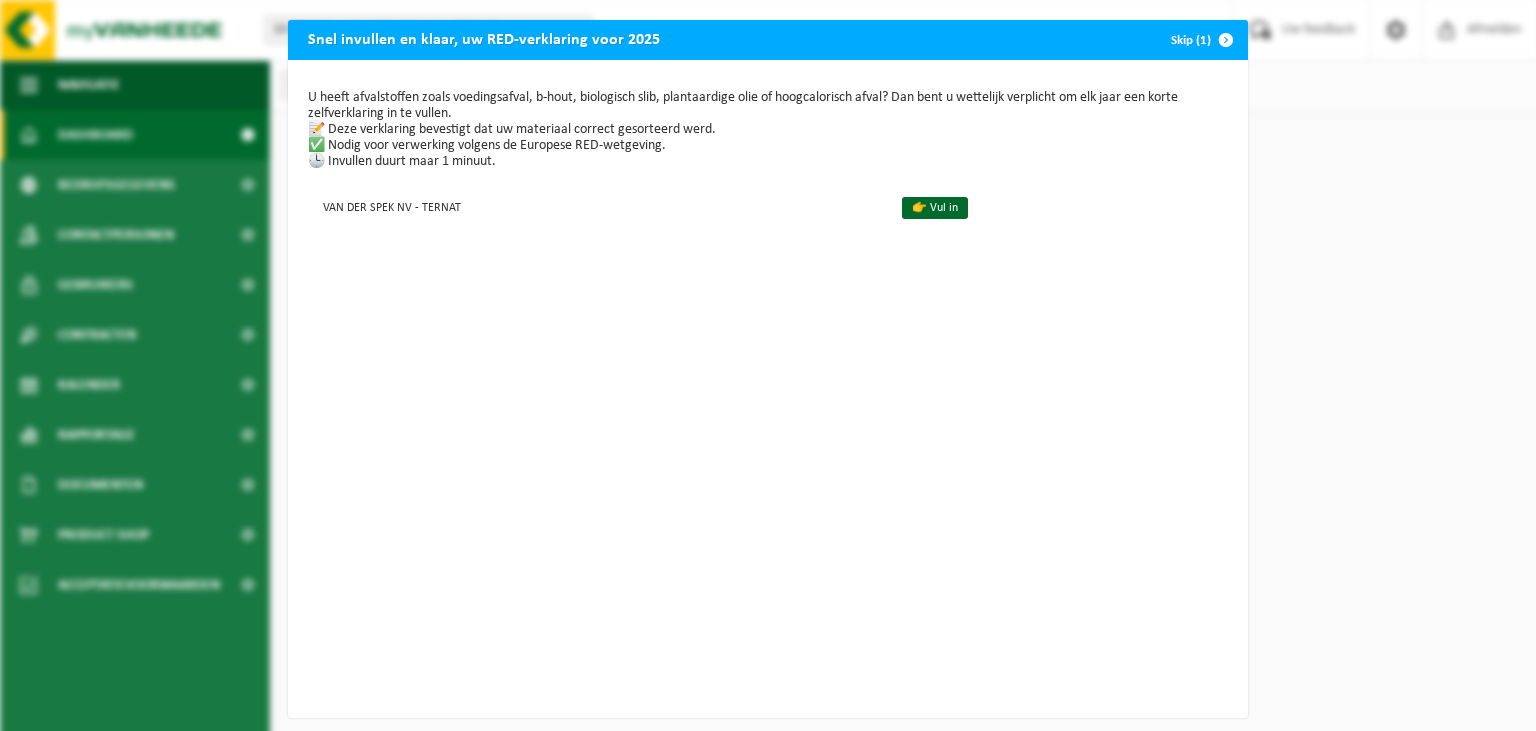 scroll, scrollTop: 0, scrollLeft: 0, axis: both 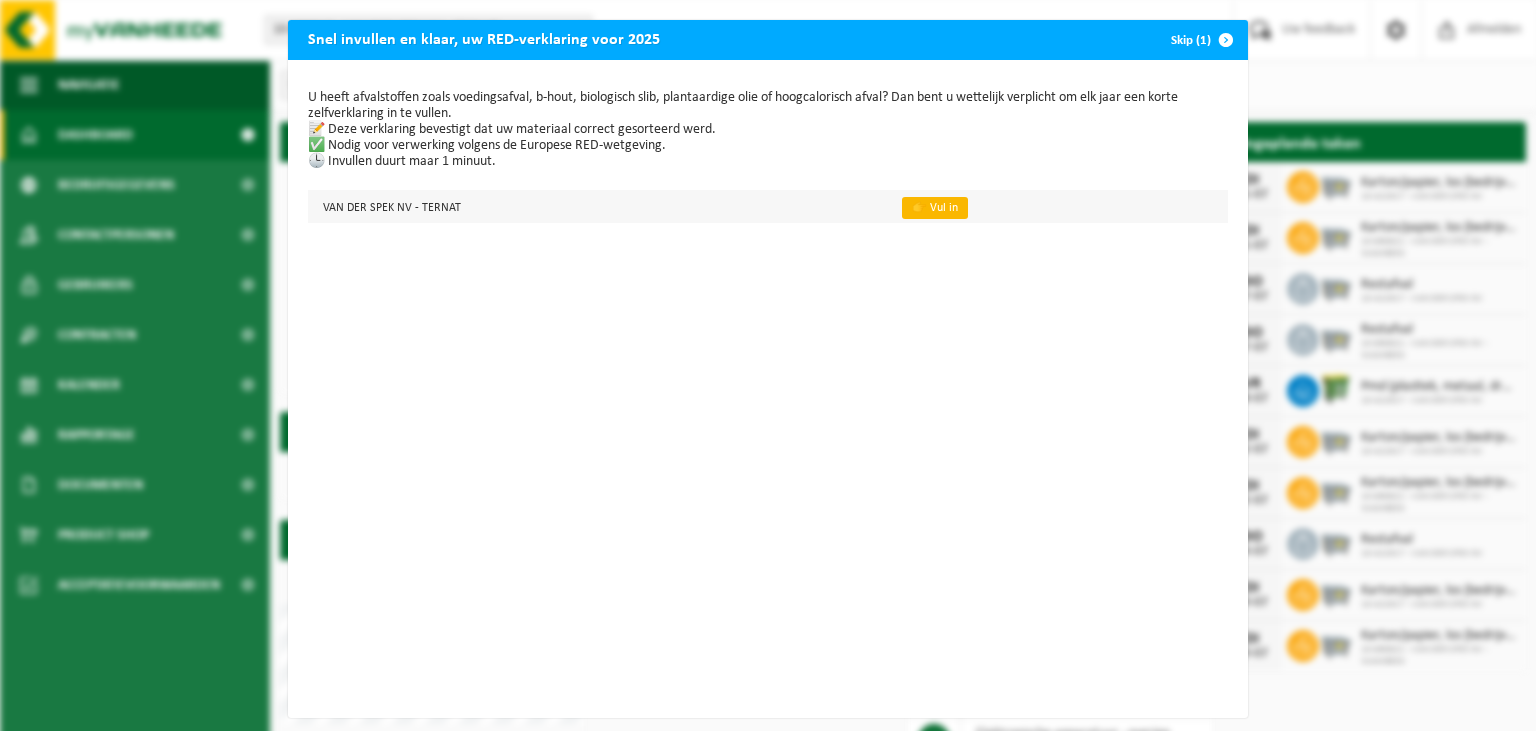 click on "👉 Vul in" at bounding box center [935, 208] 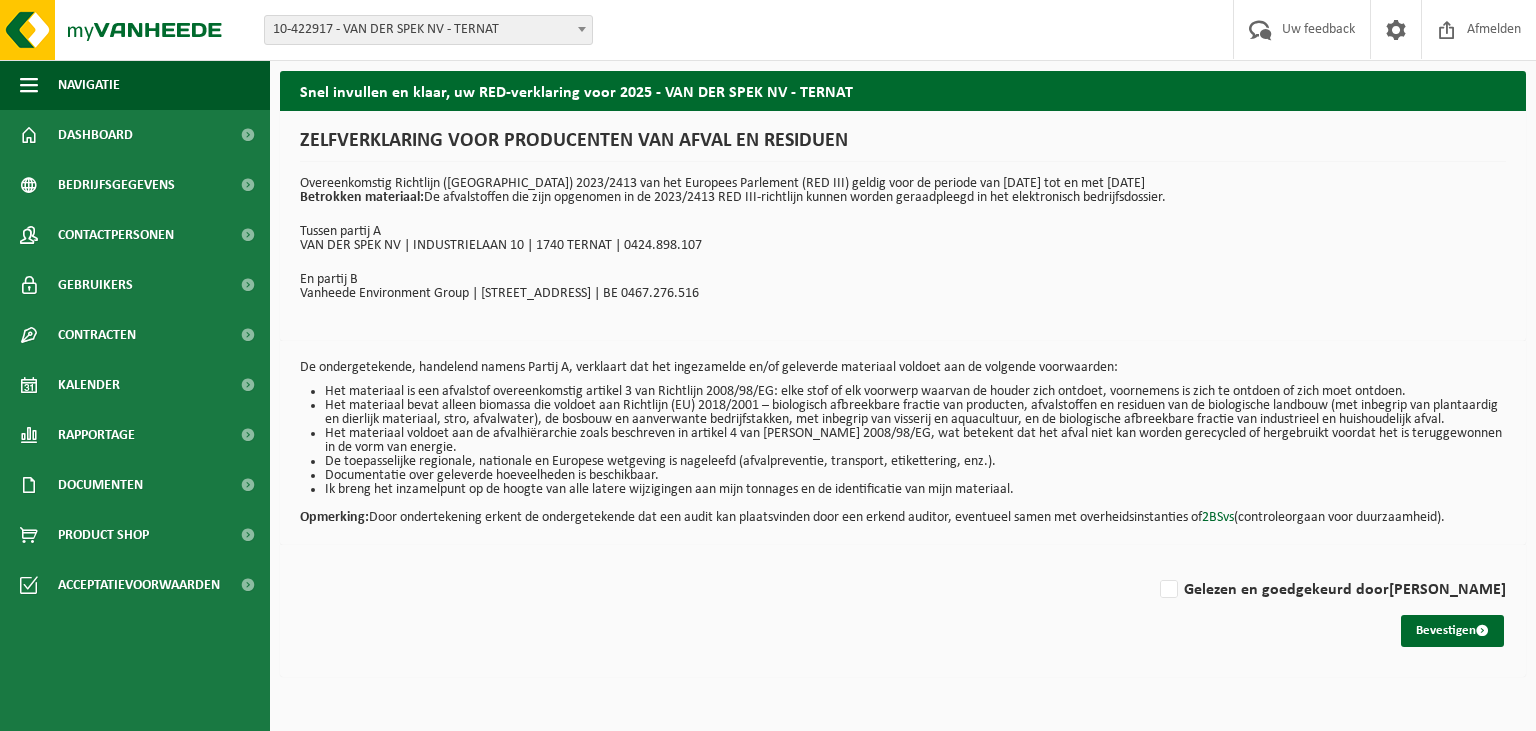 scroll, scrollTop: 0, scrollLeft: 0, axis: both 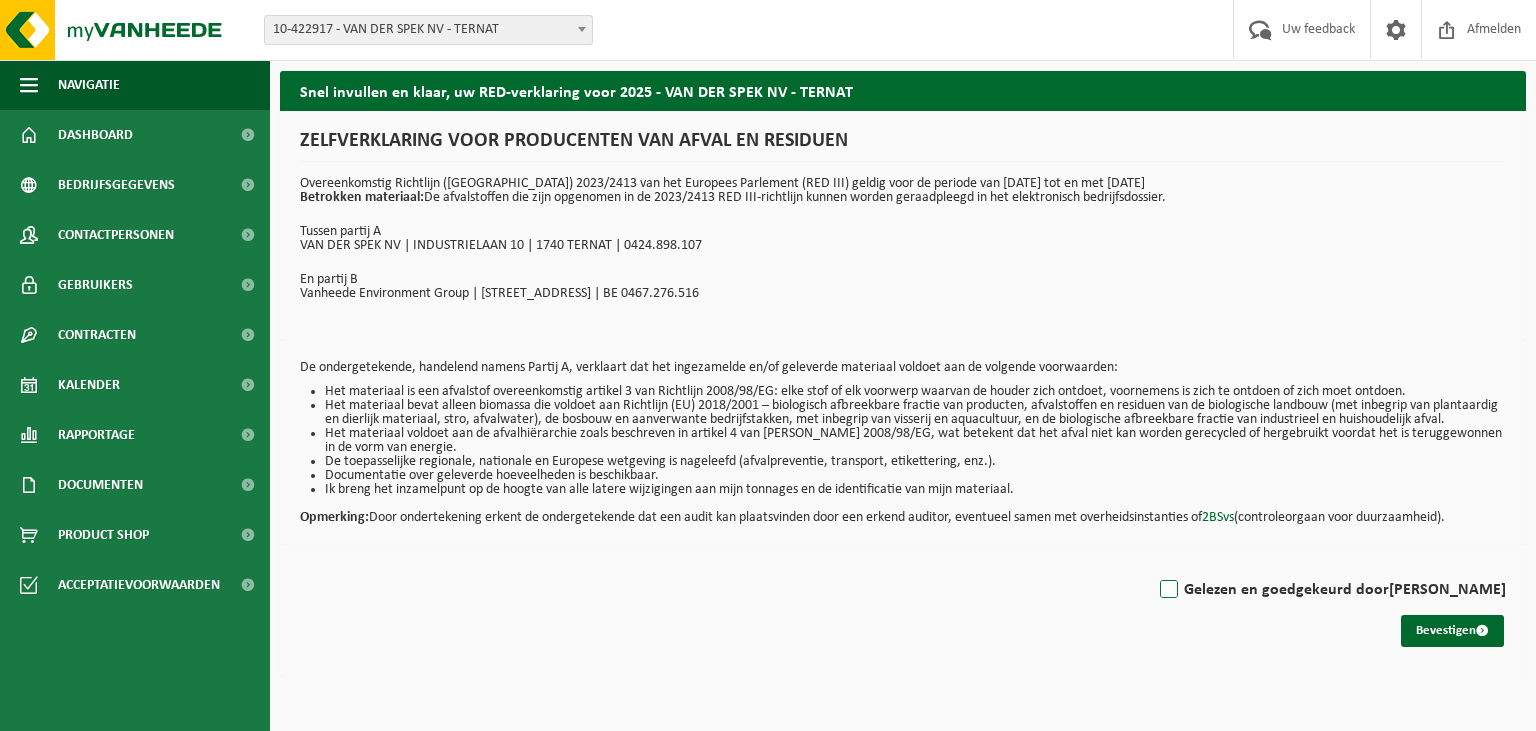click on "Gelezen en goedgekeurd door  CHRISTOPHE DE BRUYN" at bounding box center (1331, 590) 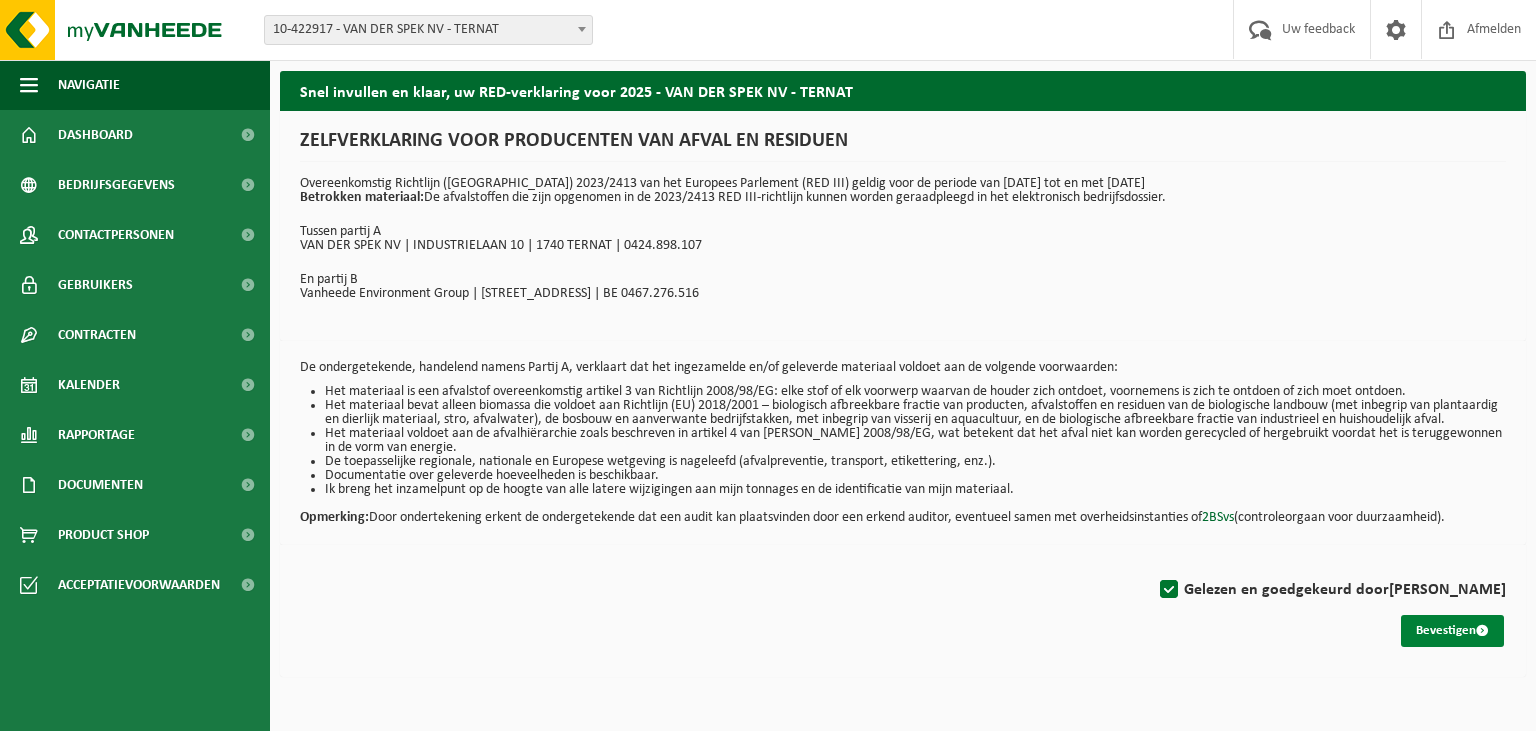 click on "Bevestigen" at bounding box center (1452, 631) 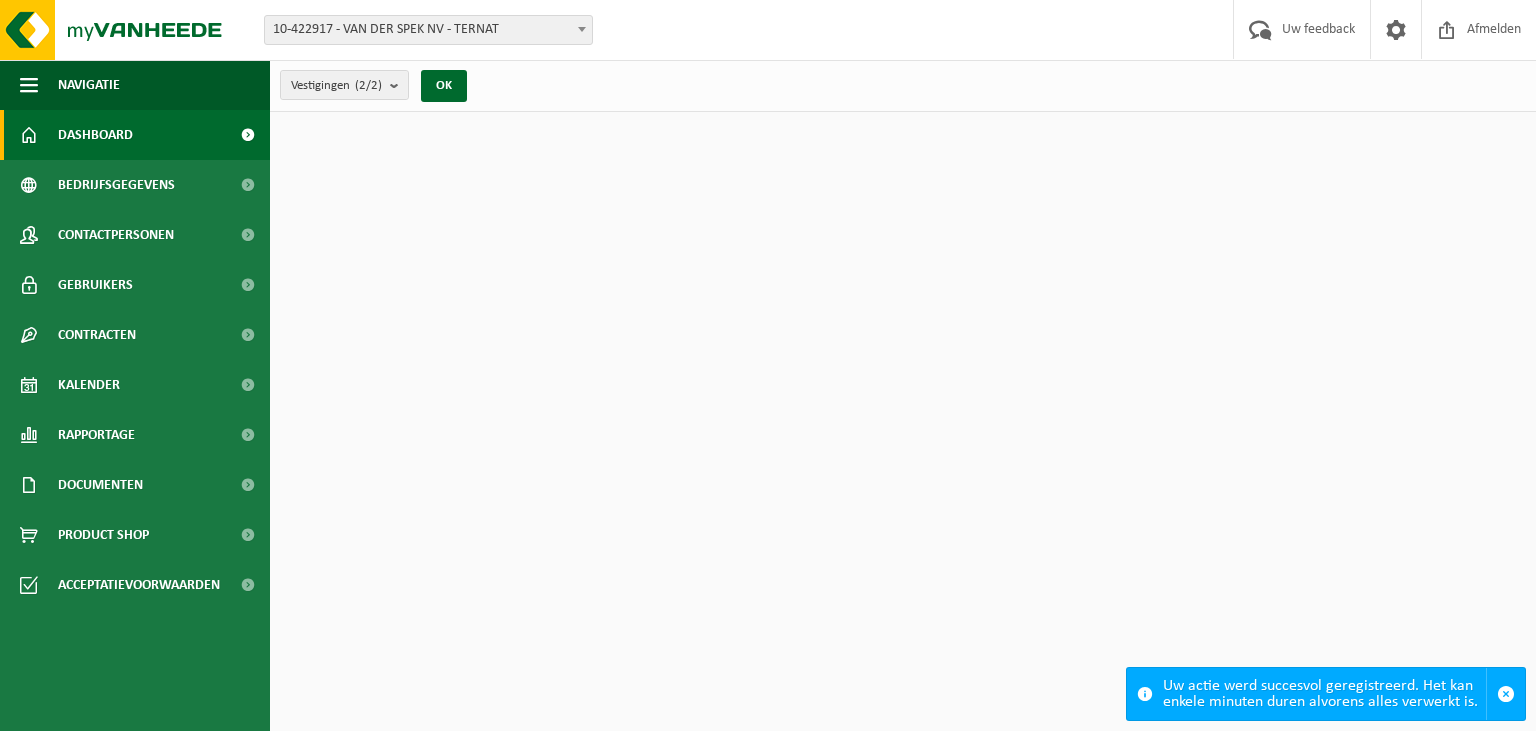 scroll, scrollTop: 0, scrollLeft: 0, axis: both 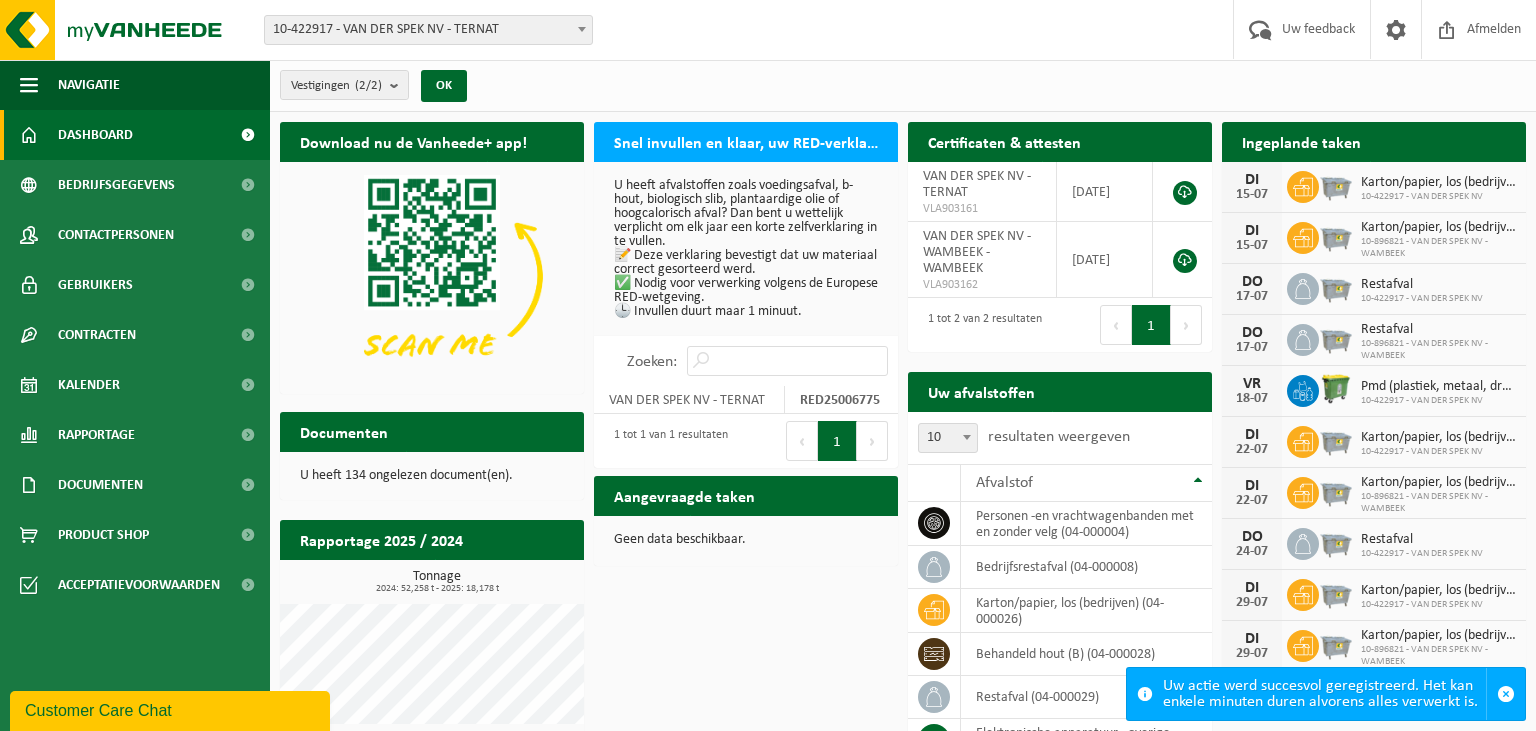 click on "Snel invullen en klaar, uw RED-verklaring voor 2025" at bounding box center [746, 141] 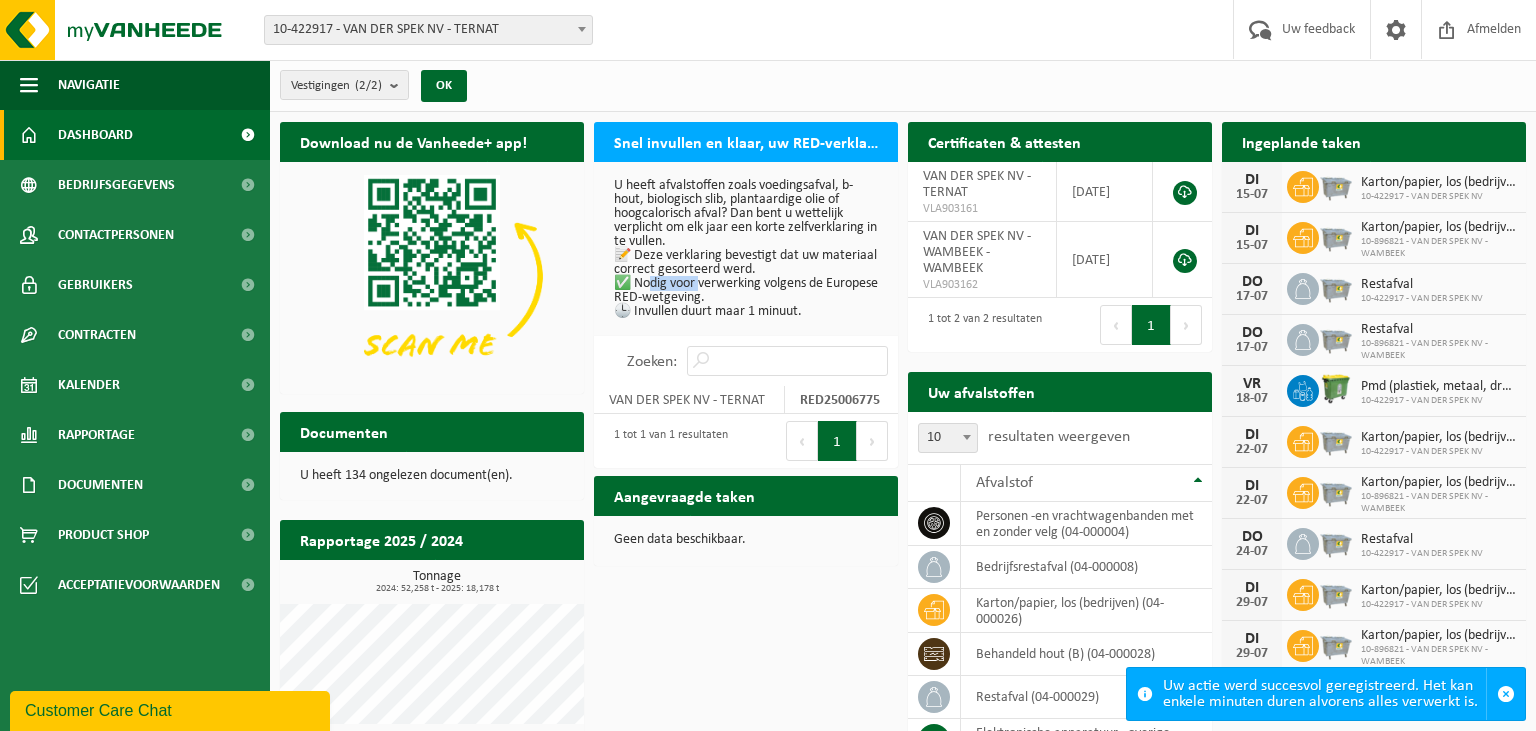 drag, startPoint x: 646, startPoint y: 282, endPoint x: 698, endPoint y: 279, distance: 52.086468 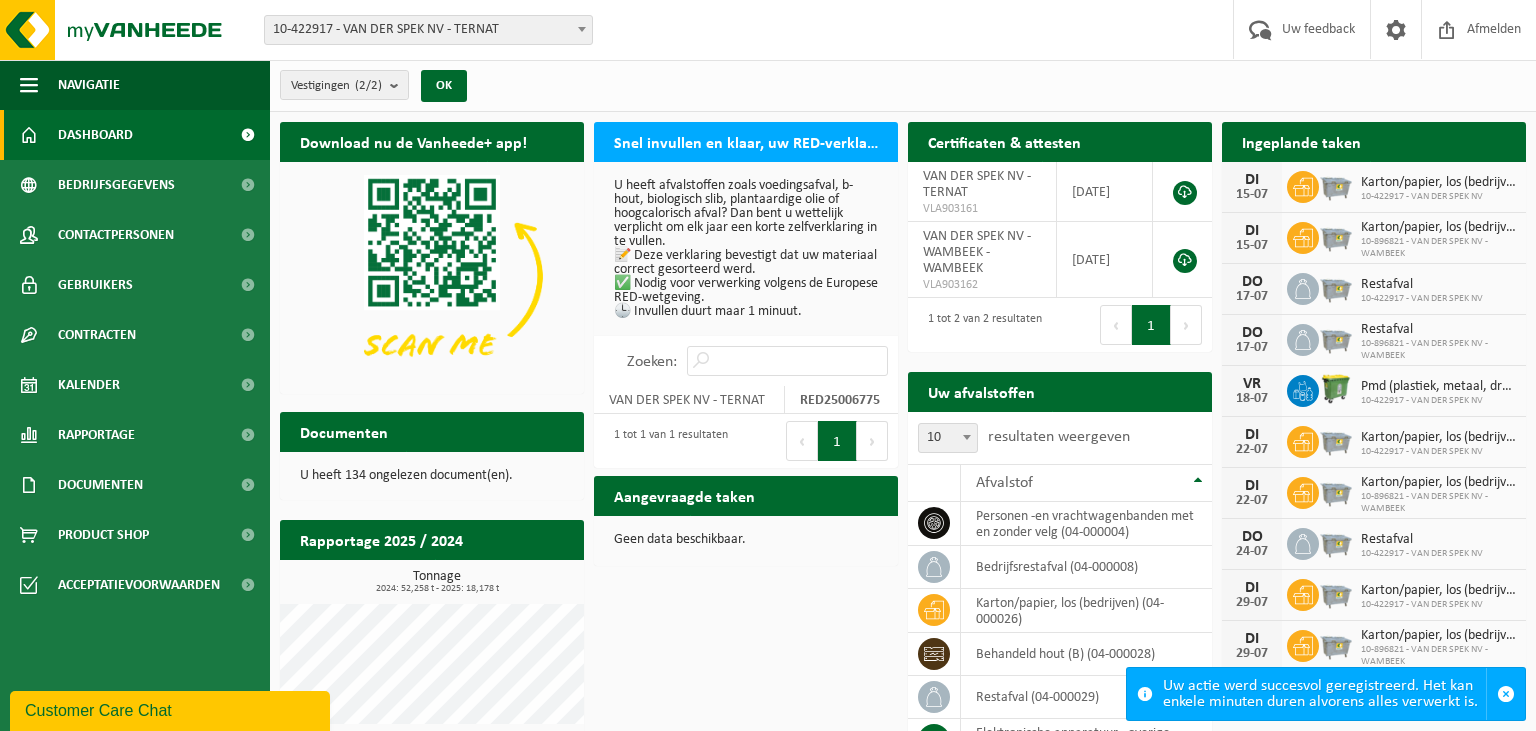 click on "U heeft afvalstoffen zoals voedingsafval, b-hout, biologisch slib, plantaardige olie of hoogcalorisch afval? Dan bent u wettelijk verplicht om elk jaar een korte zelfverklaring in te vullen.  📝 Deze verklaring bevestigt dat uw materiaal correct gesorteerd werd.  ✅ Nodig voor verwerking volgens de Europese RED-wetgeving.  🕒 Invullen duurt maar 1 minuut." at bounding box center (746, 249) 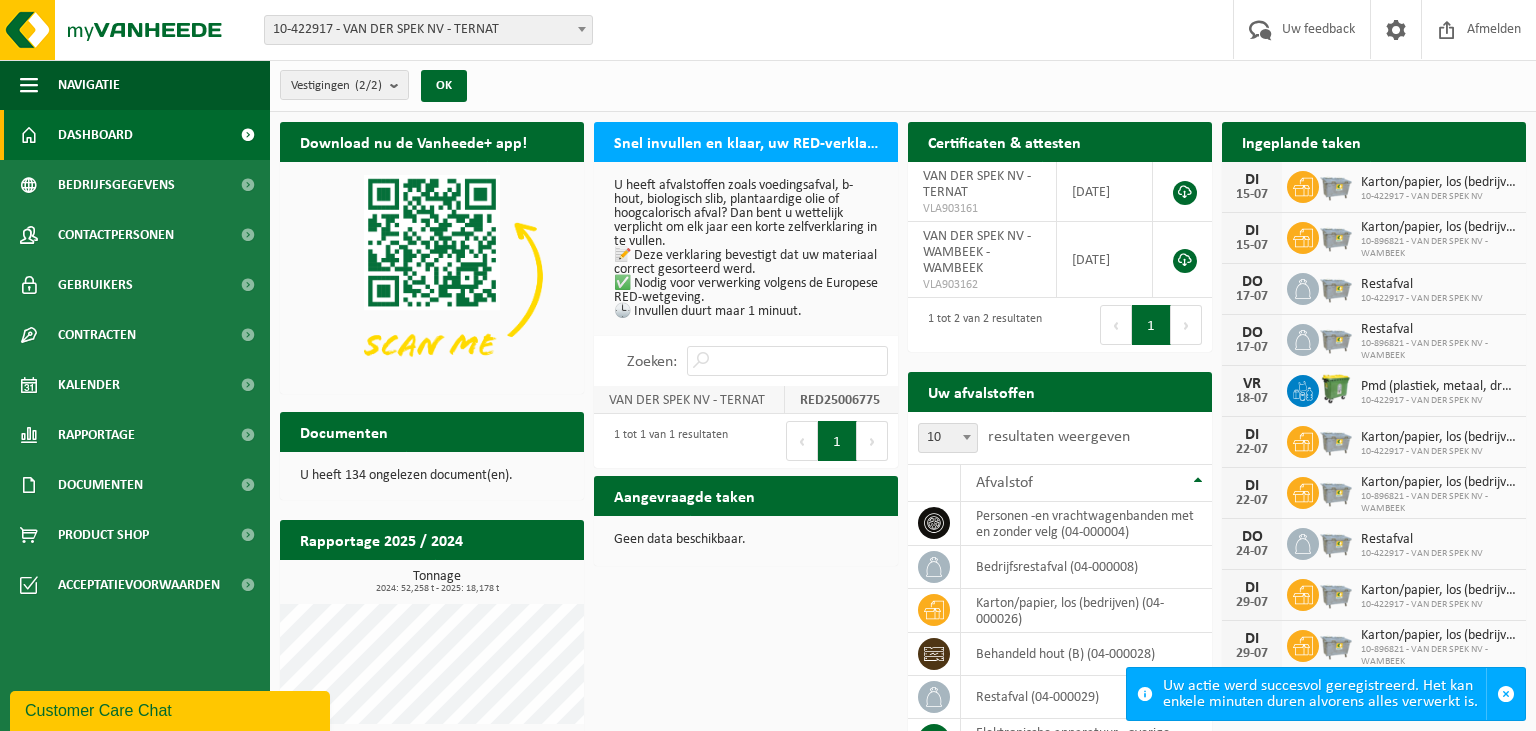 click on "RED25006775" at bounding box center (840, 400) 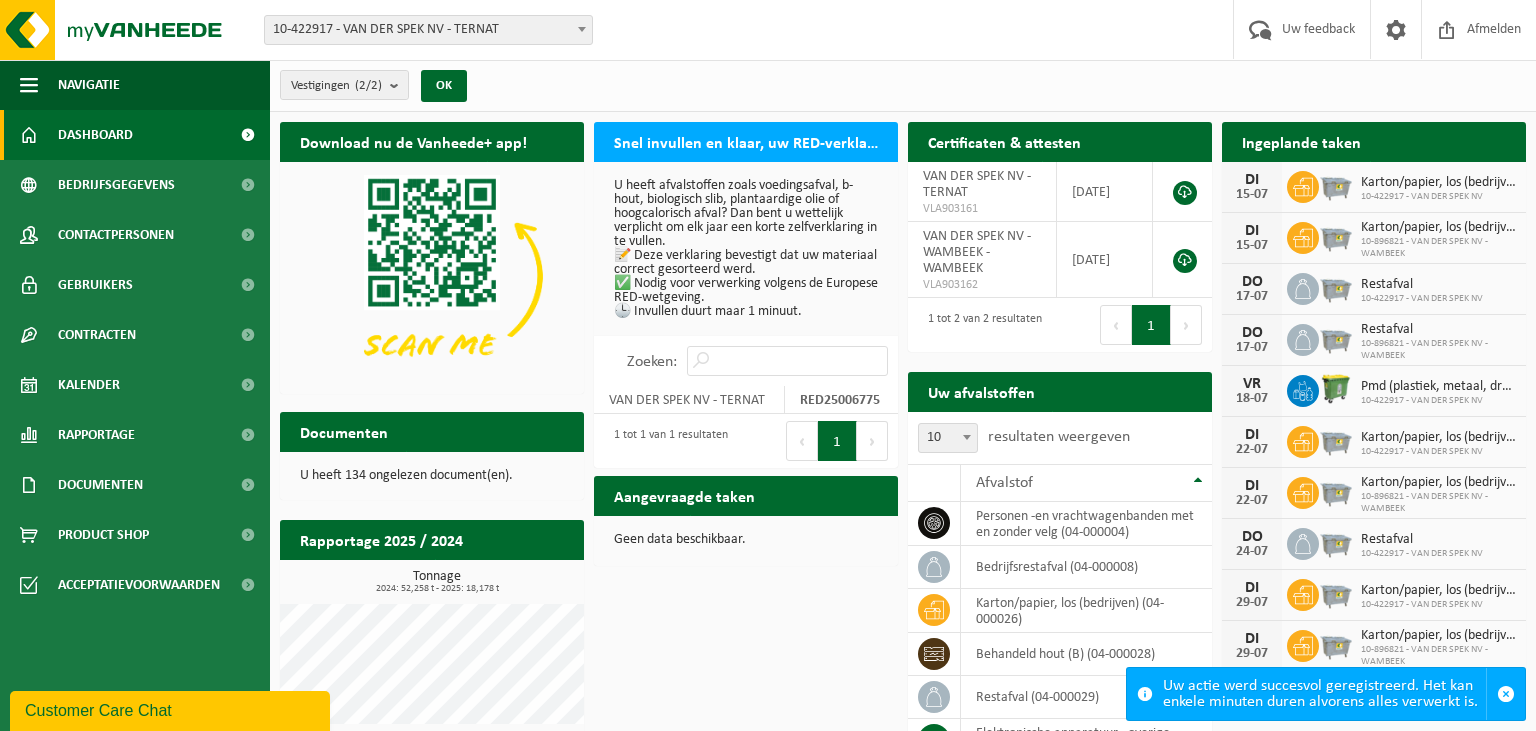 click on "Snel invullen en klaar, uw RED-verklaring voor 2025" at bounding box center (746, 141) 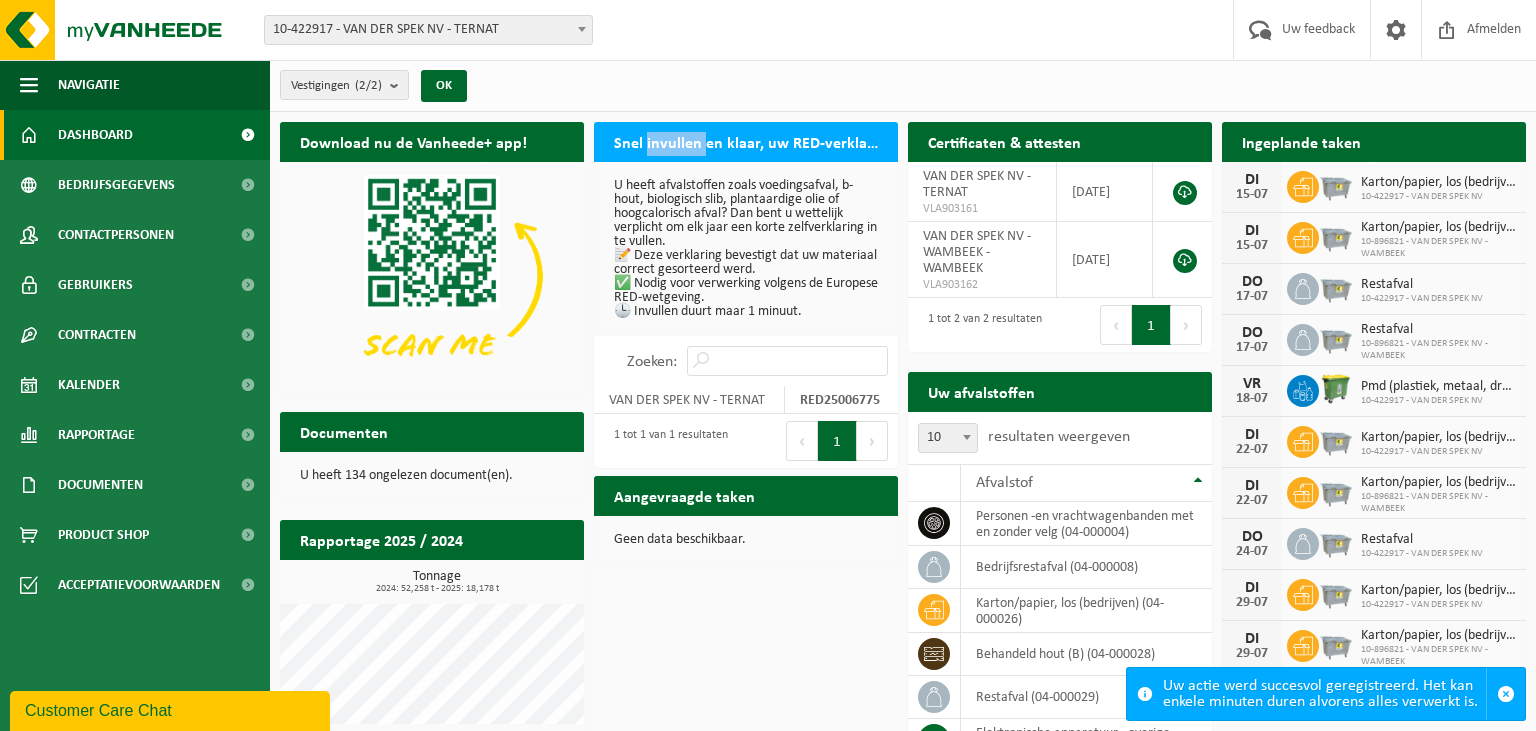 click on "Snel invullen en klaar, uw RED-verklaring voor 2025" at bounding box center (746, 141) 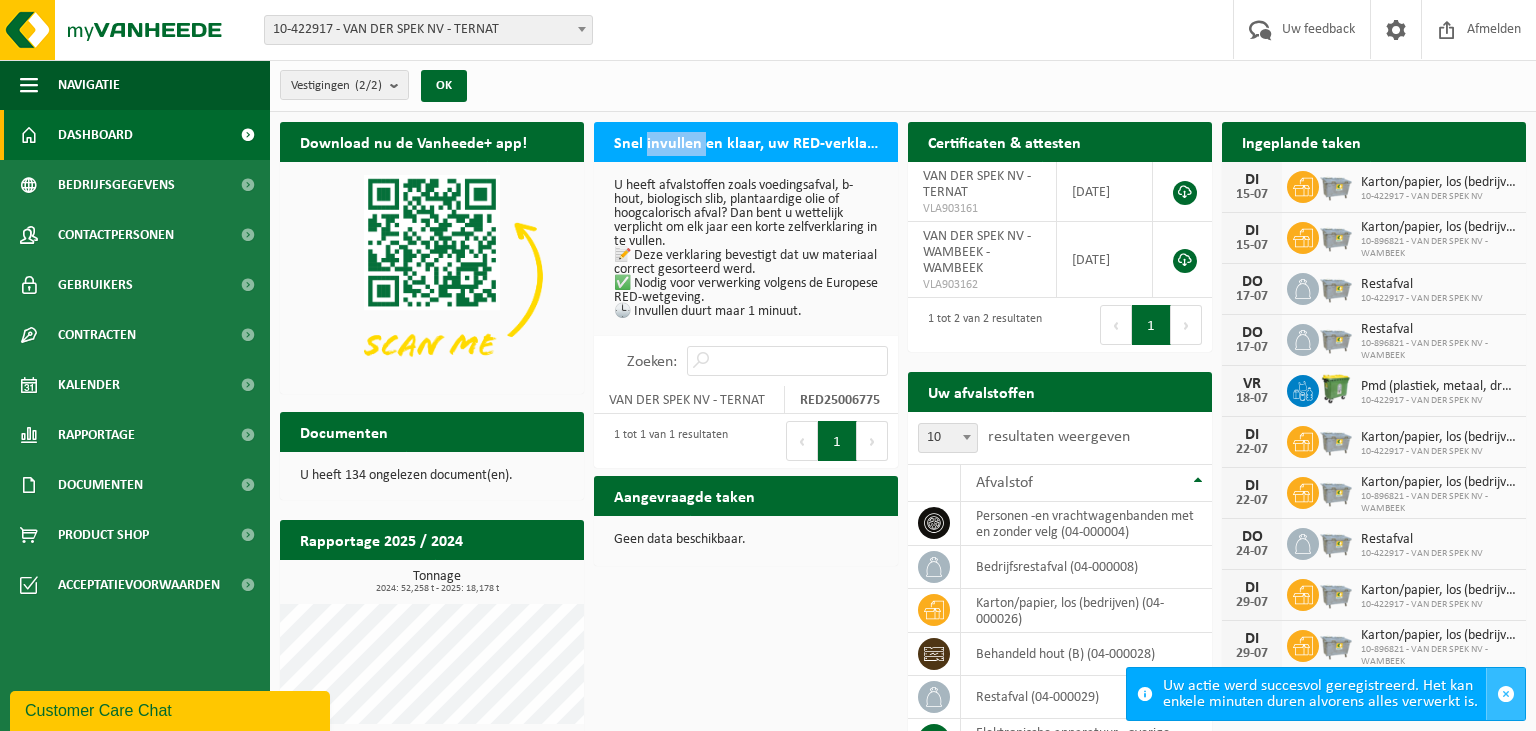 click at bounding box center (1505, 694) 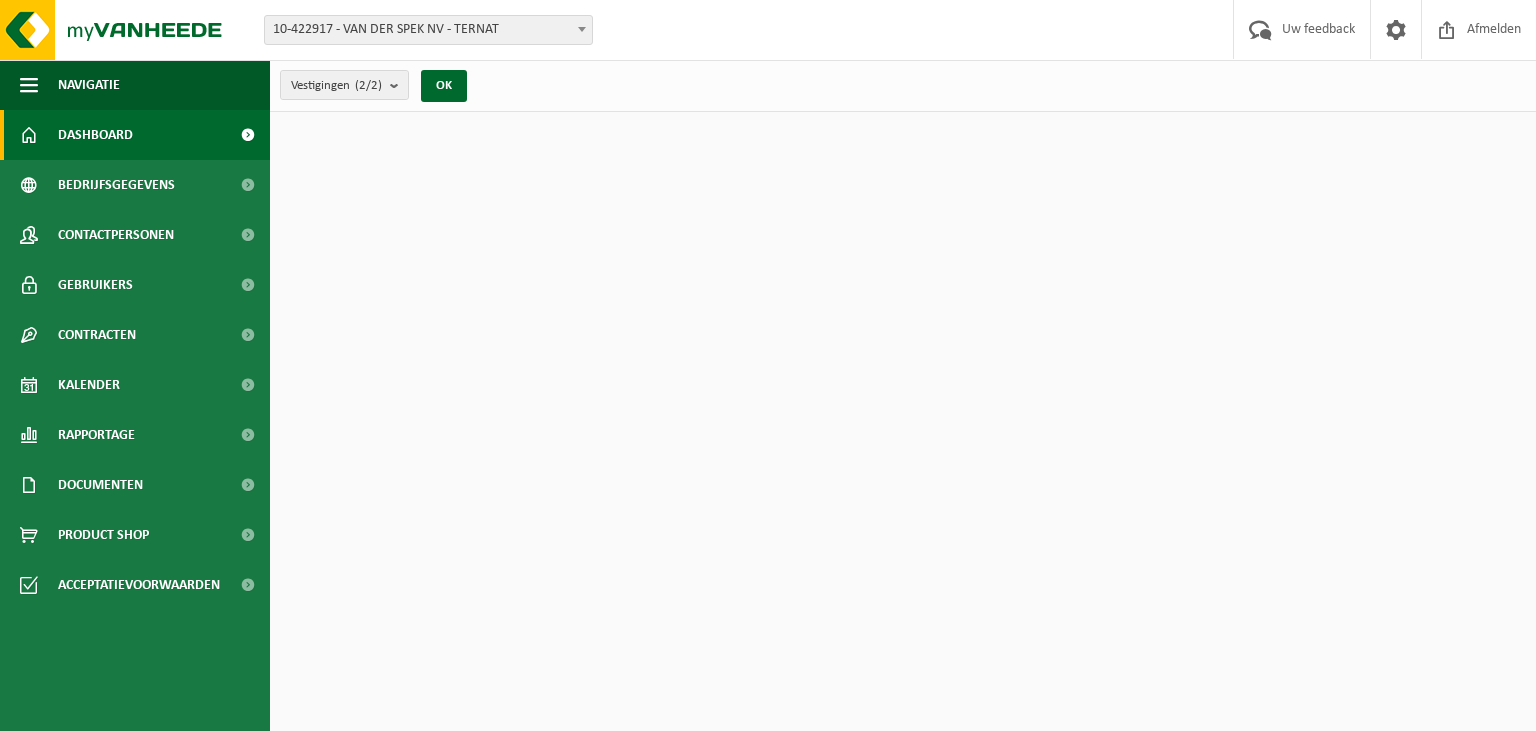 scroll, scrollTop: 0, scrollLeft: 0, axis: both 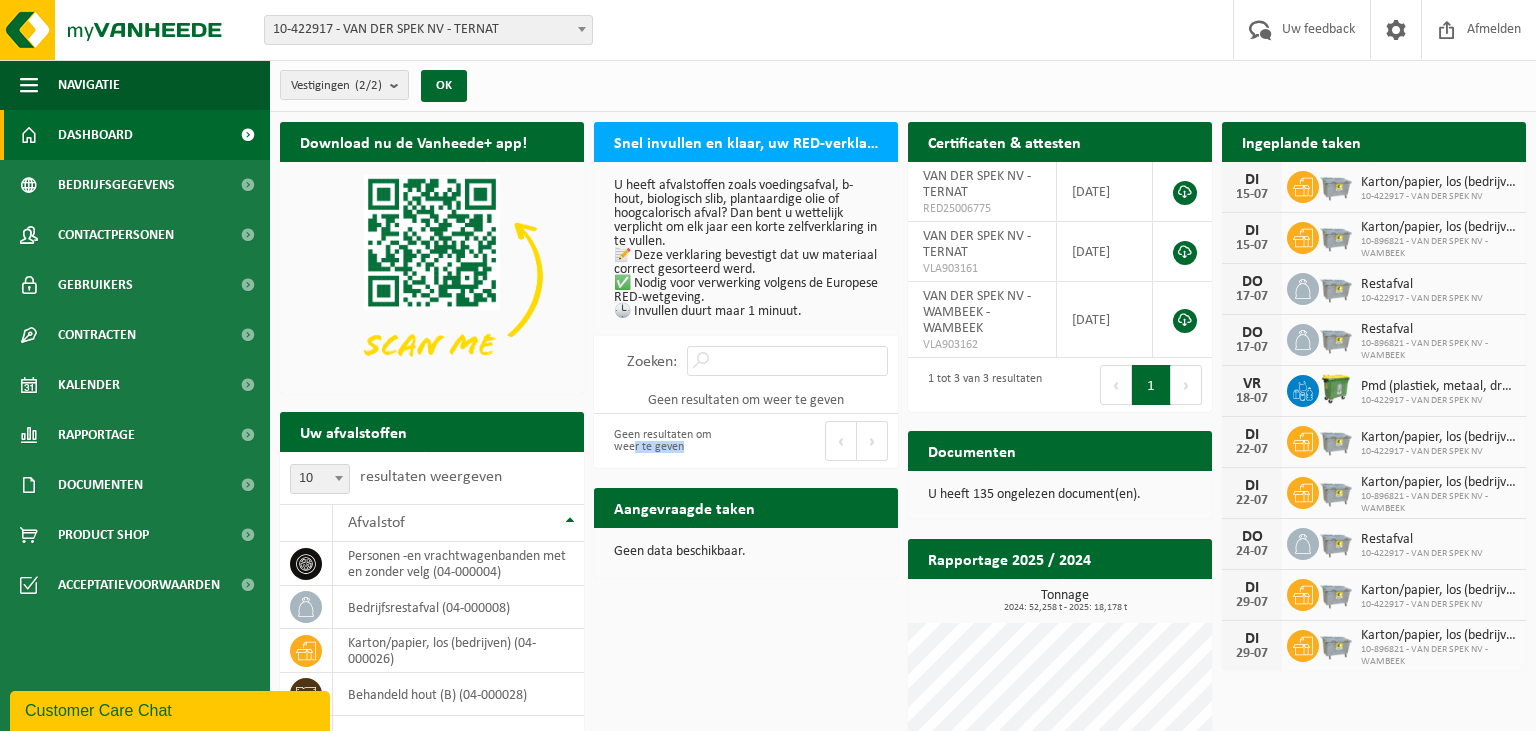 drag, startPoint x: 636, startPoint y: 441, endPoint x: 743, endPoint y: 452, distance: 107.563934 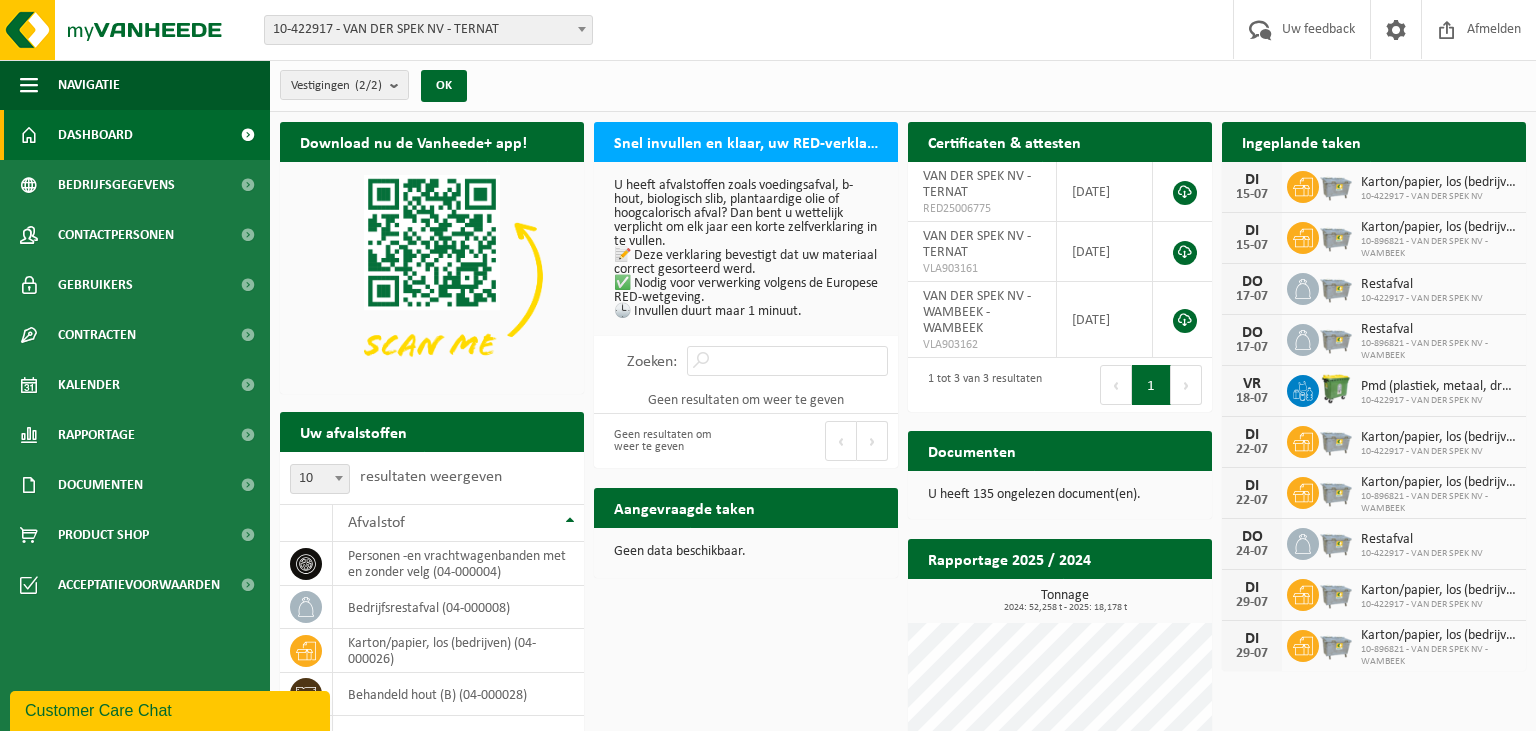 click on "Eerste Vorige Volgende Laatste" at bounding box center (822, 441) 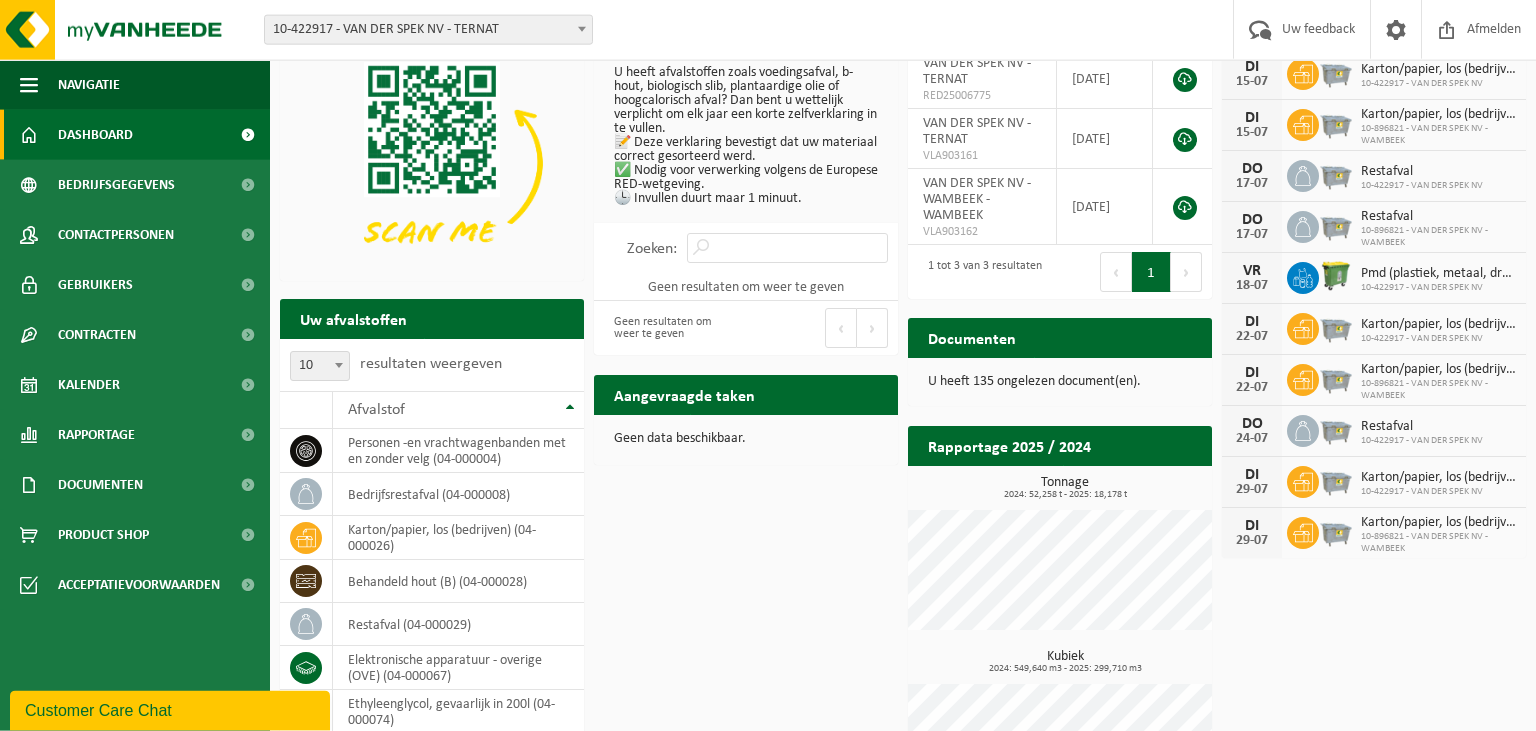 scroll, scrollTop: 0, scrollLeft: 0, axis: both 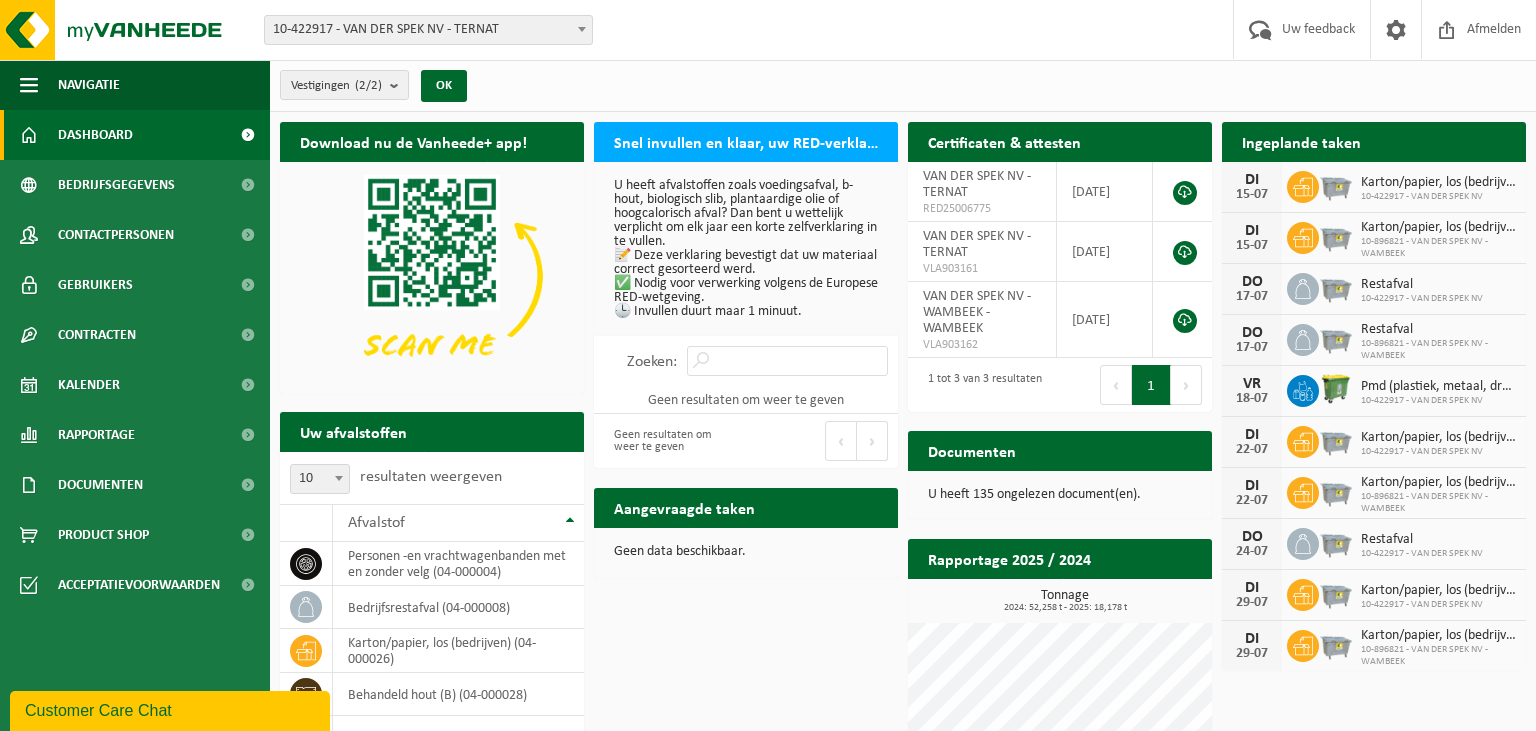 click on "U heeft afvalstoffen zoals voedingsafval, b-hout, biologisch slib, plantaardige olie of hoogcalorisch afval? Dan bent u wettelijk verplicht om elk jaar een korte zelfverklaring in te vullen.  📝 Deze verklaring bevestigt dat uw materiaal correct gesorteerd werd.  ✅ Nodig voor verwerking volgens de Europese RED-wetgeving.  🕒 Invullen duurt maar 1 minuut." at bounding box center (746, 249) 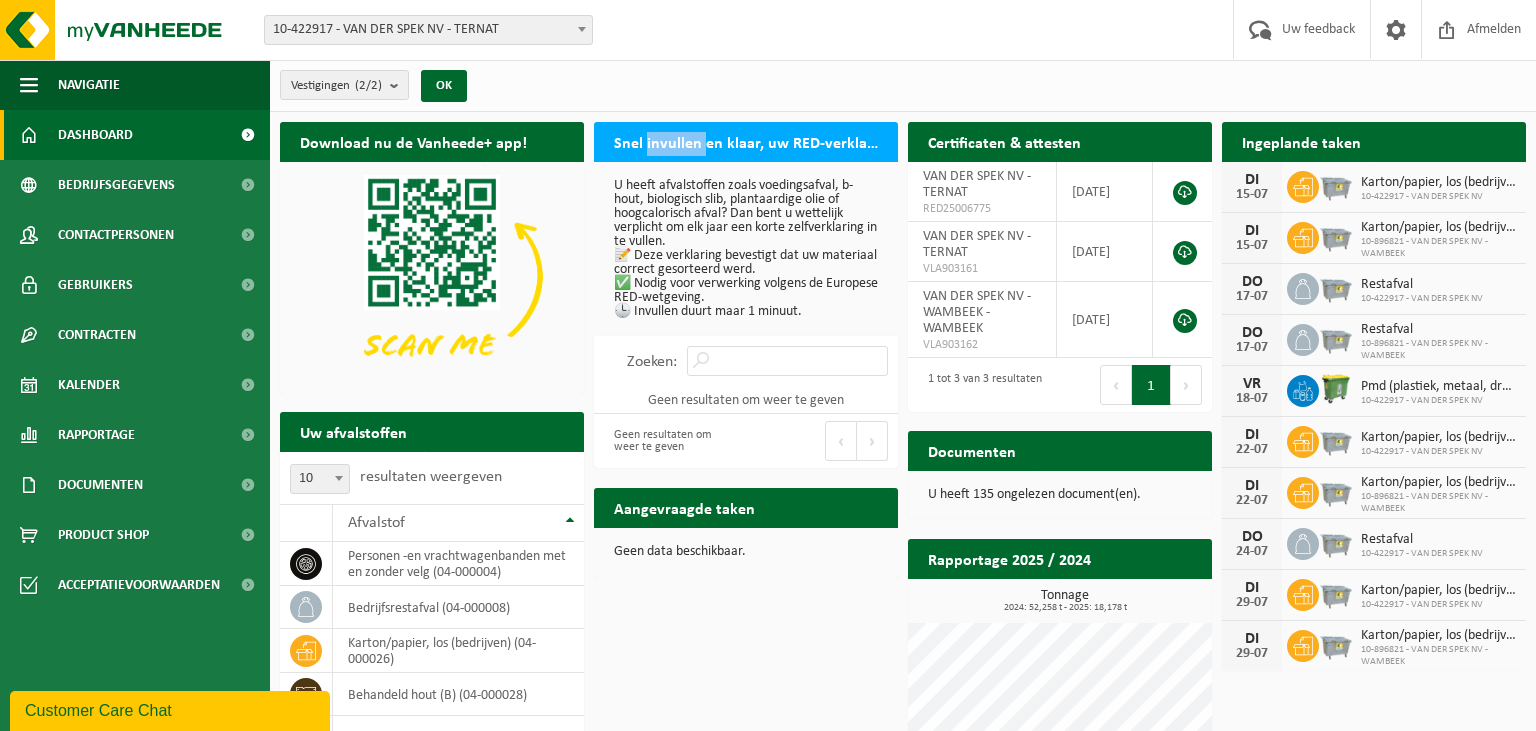 click on "Snel invullen en klaar, uw RED-verklaring voor 2025" at bounding box center (746, 141) 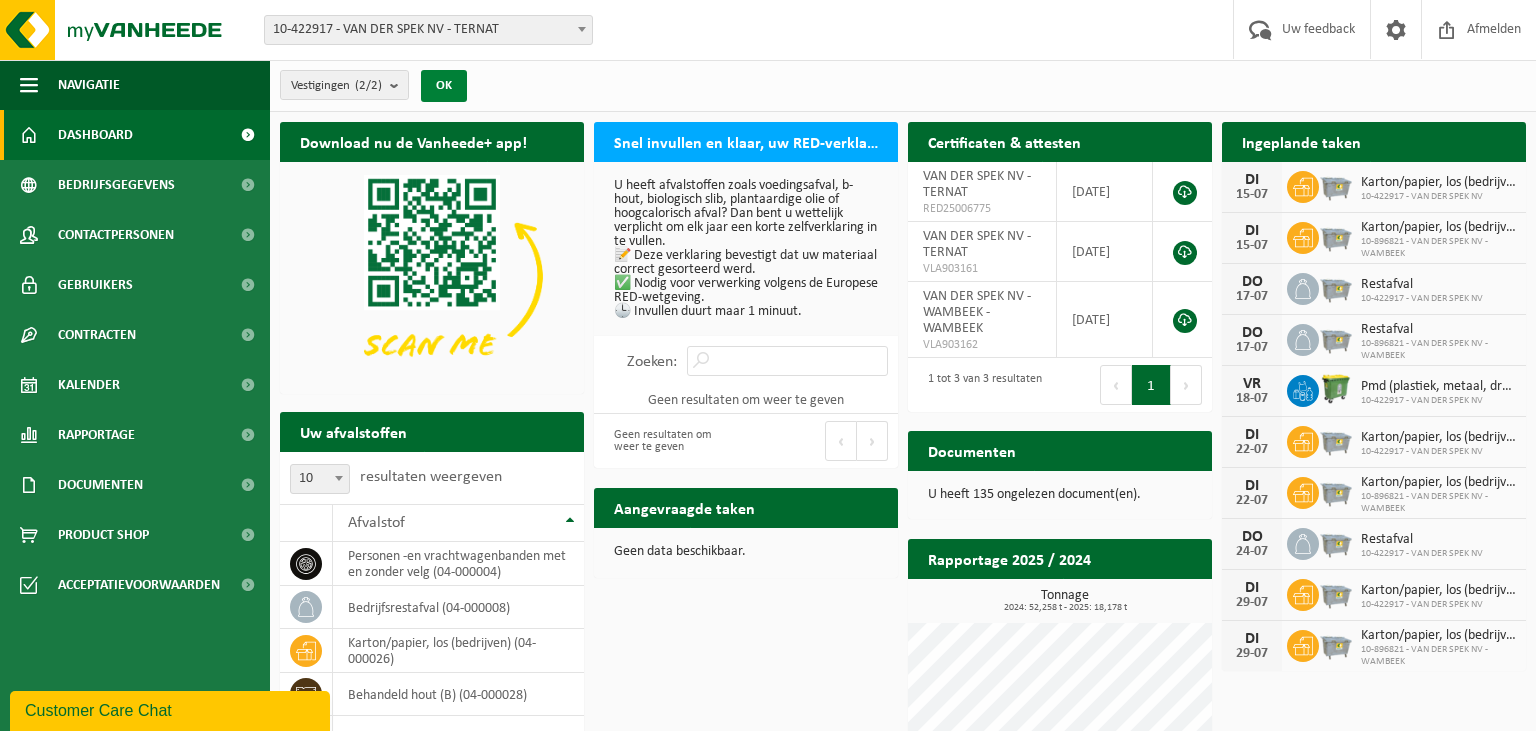 click on "OK" at bounding box center [444, 86] 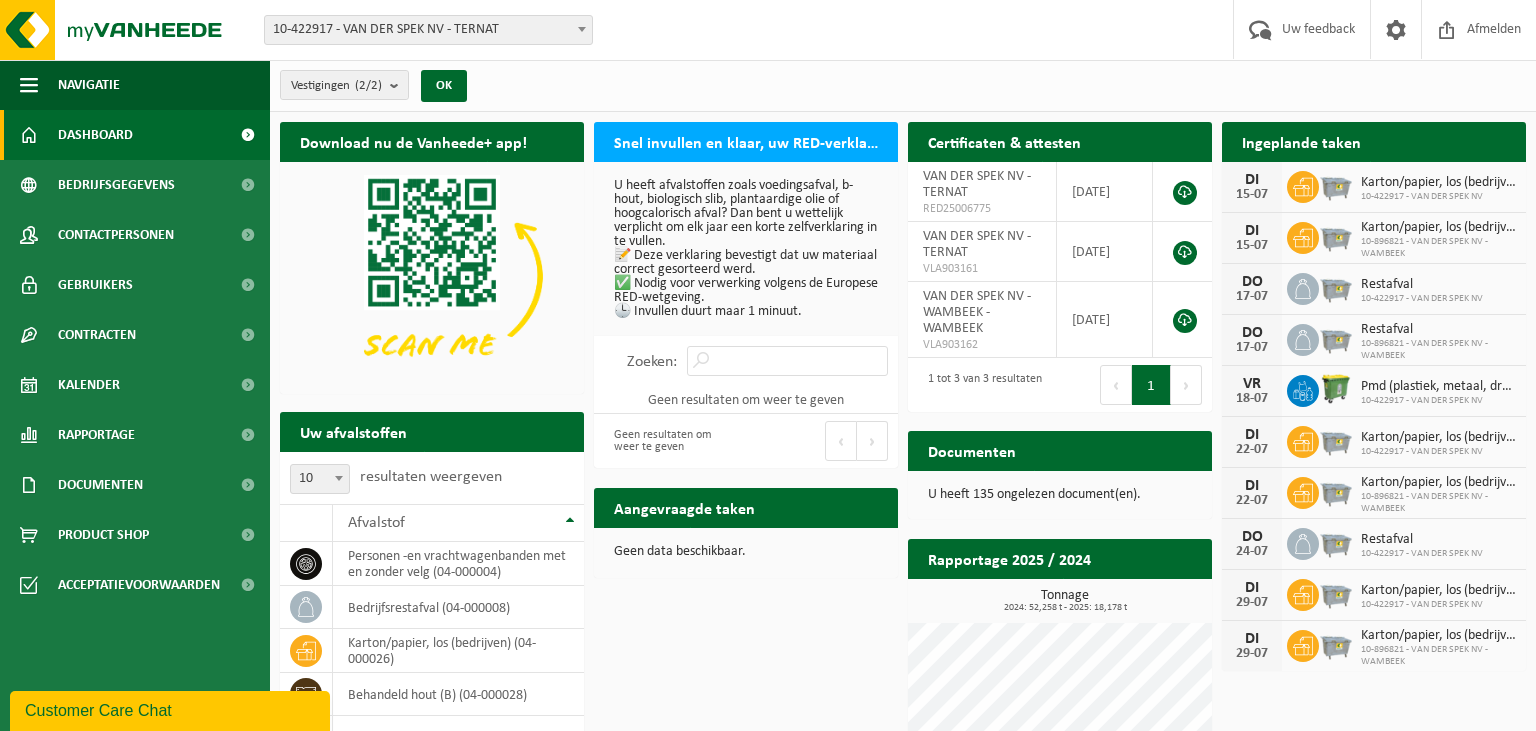 click on "U heeft afvalstoffen zoals voedingsafval, b-hout, biologisch slib, plantaardige olie of hoogcalorisch afval? Dan bent u wettelijk verplicht om elk jaar een korte zelfverklaring in te vullen.  📝 Deze verklaring bevestigt dat uw materiaal correct gesorteerd werd.  ✅ Nodig voor verwerking volgens de Europese RED-wetgeving.  🕒 Invullen duurt maar 1 minuut." at bounding box center [746, 249] 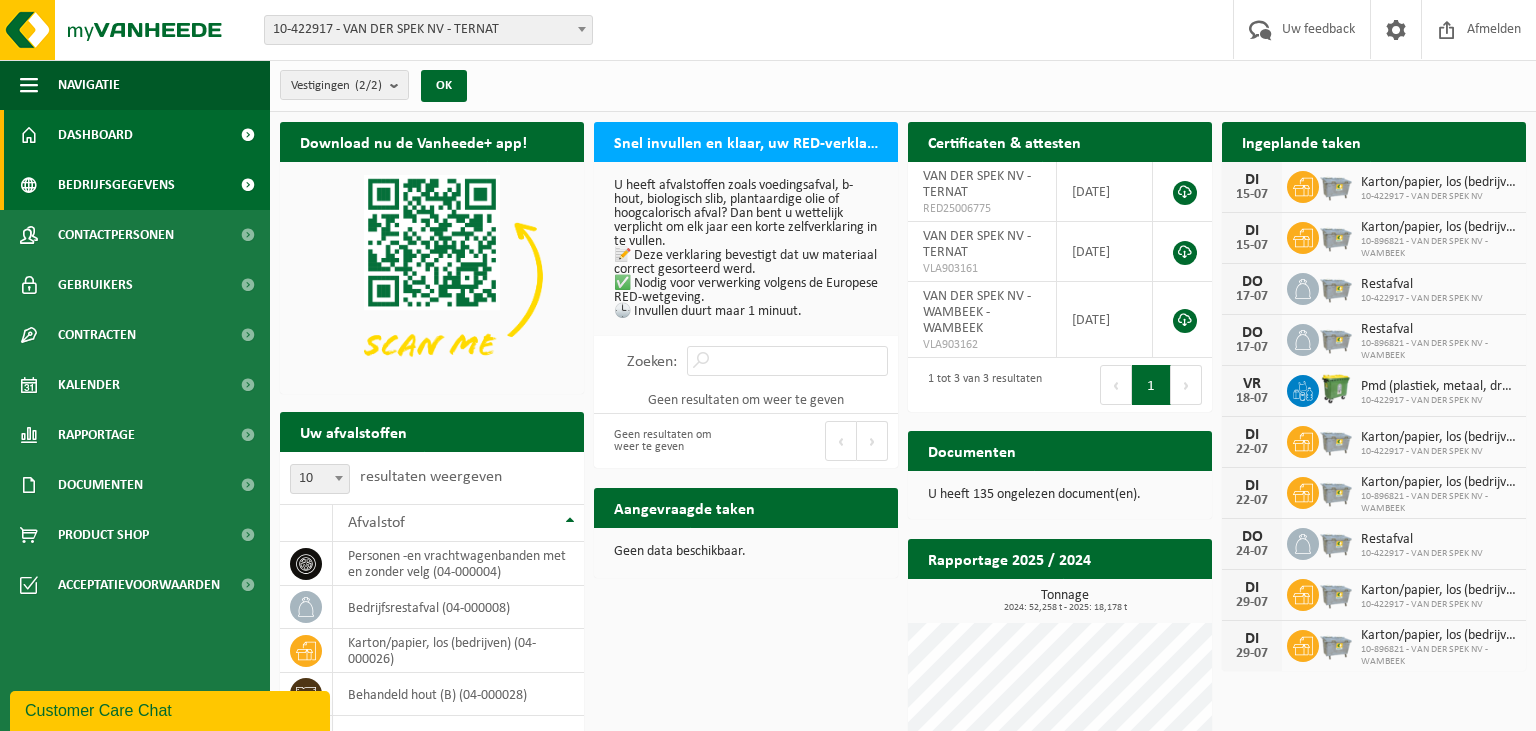 click on "Bedrijfsgegevens" at bounding box center (116, 185) 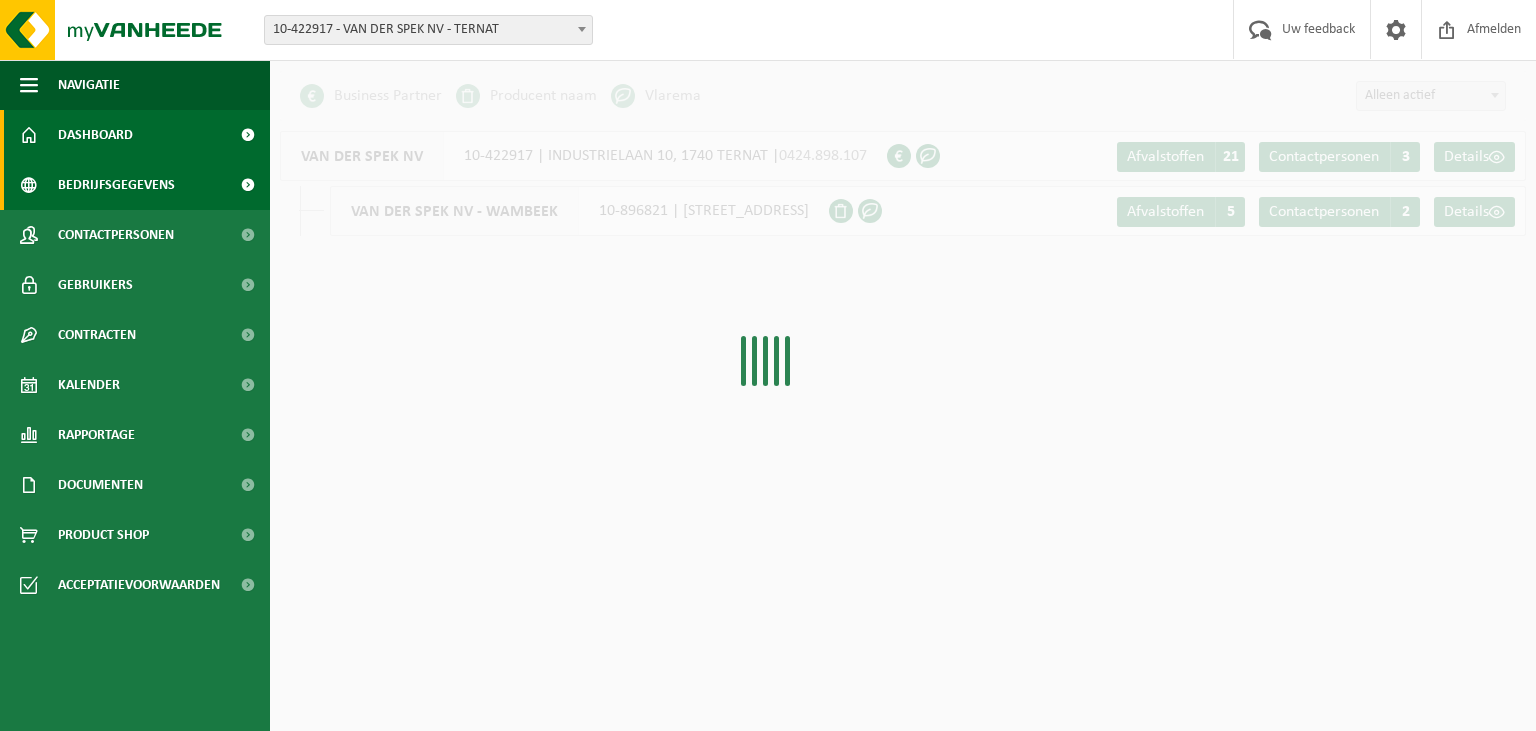 scroll, scrollTop: 0, scrollLeft: 0, axis: both 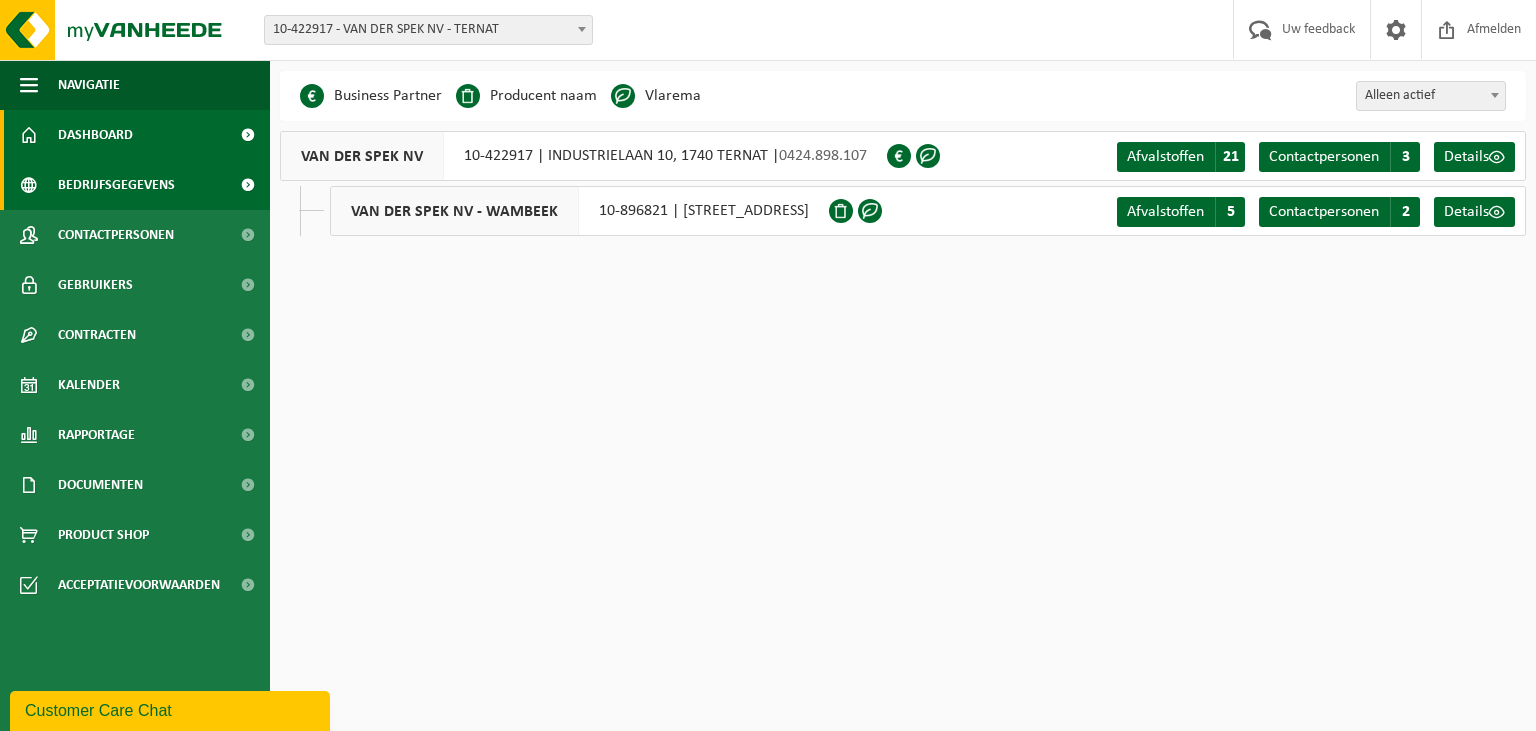 click on "Dashboard" at bounding box center [95, 135] 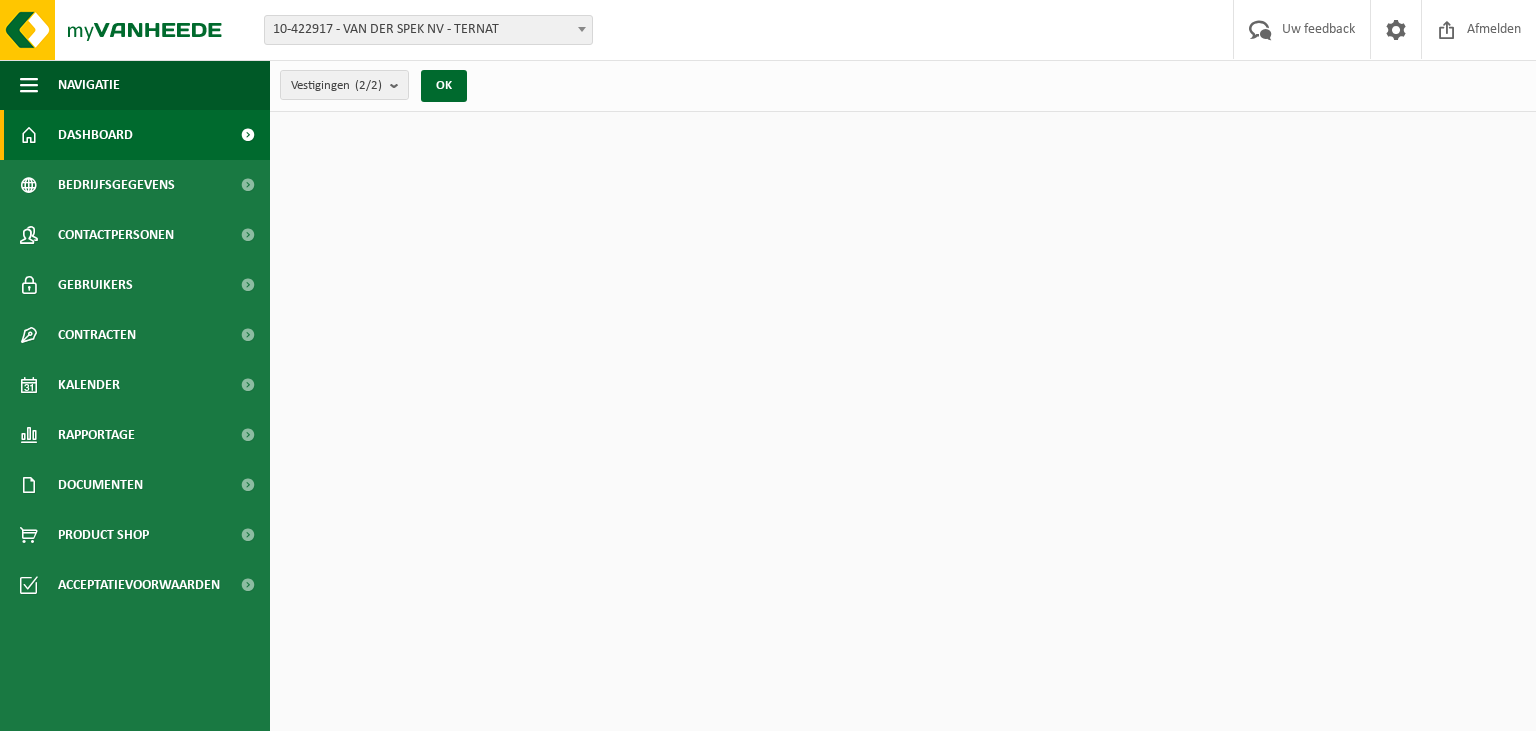 scroll, scrollTop: 0, scrollLeft: 0, axis: both 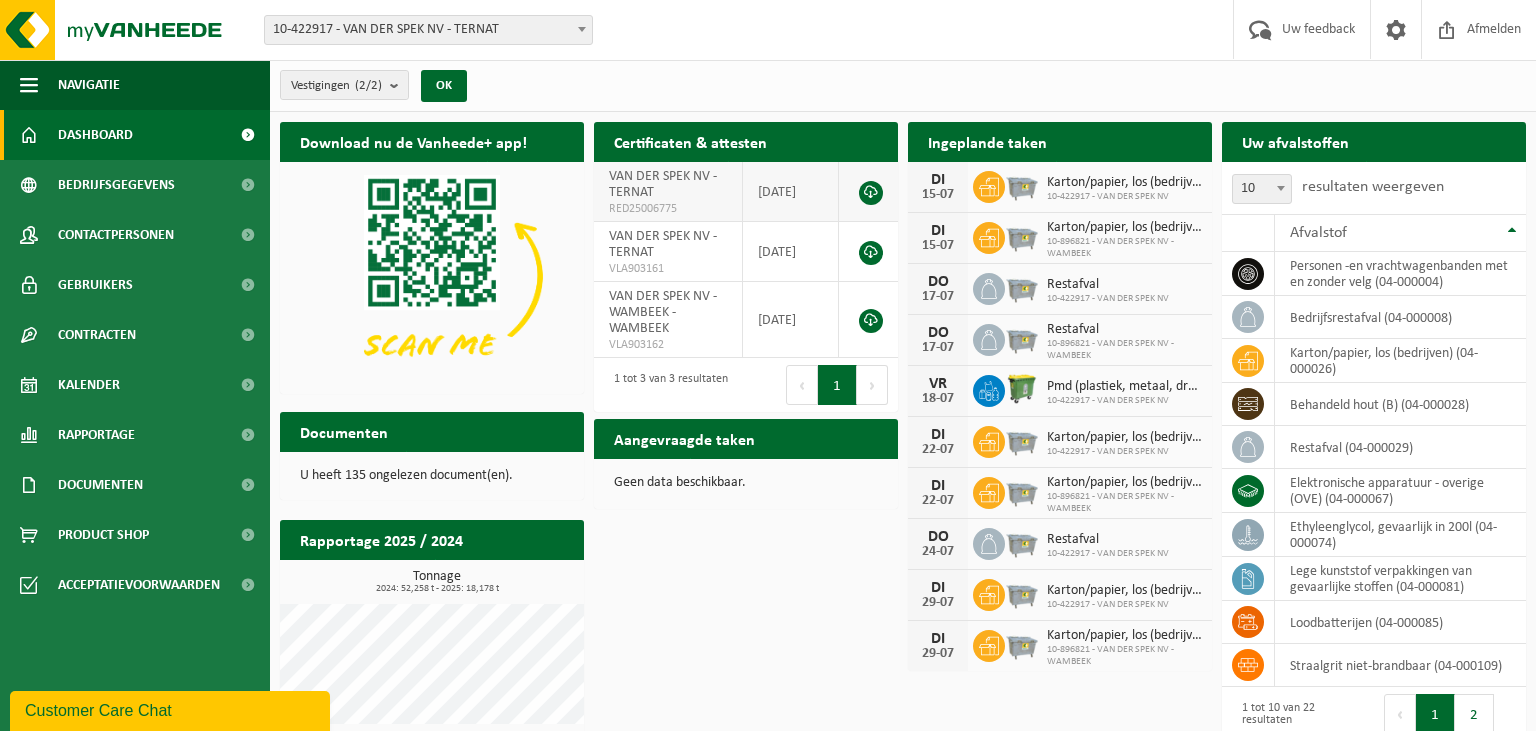 click at bounding box center [871, 193] 